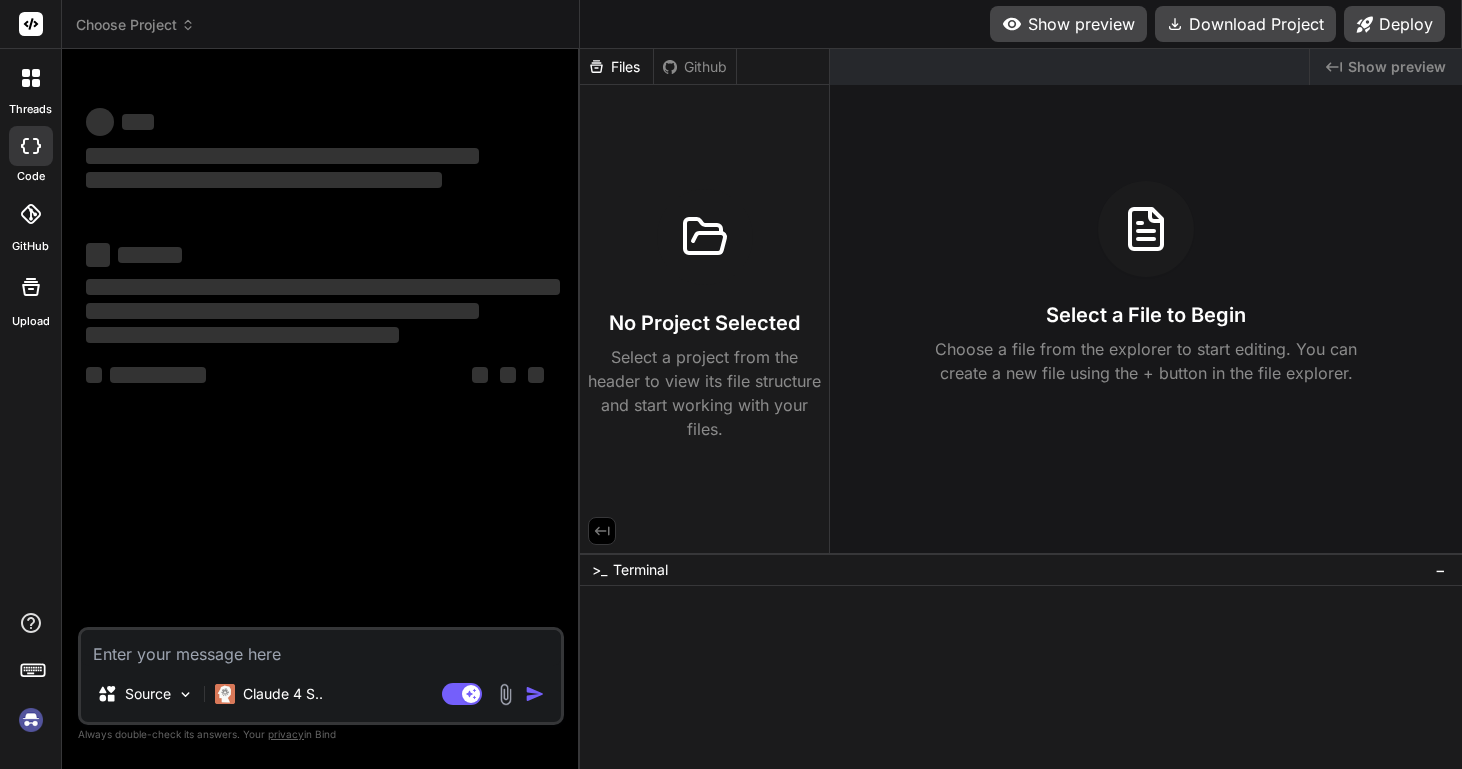 scroll, scrollTop: 0, scrollLeft: 0, axis: both 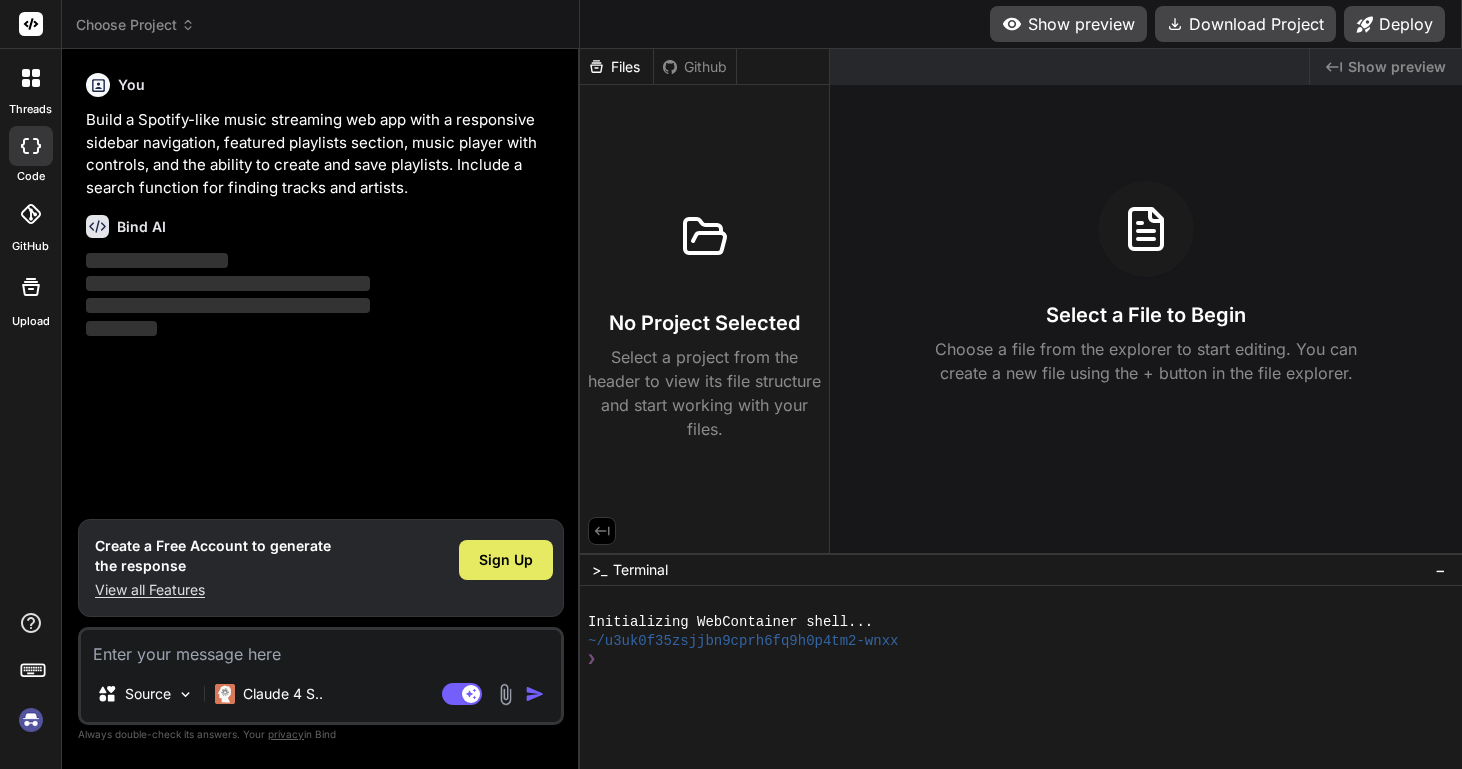 click on "Sign Up" at bounding box center [506, 560] 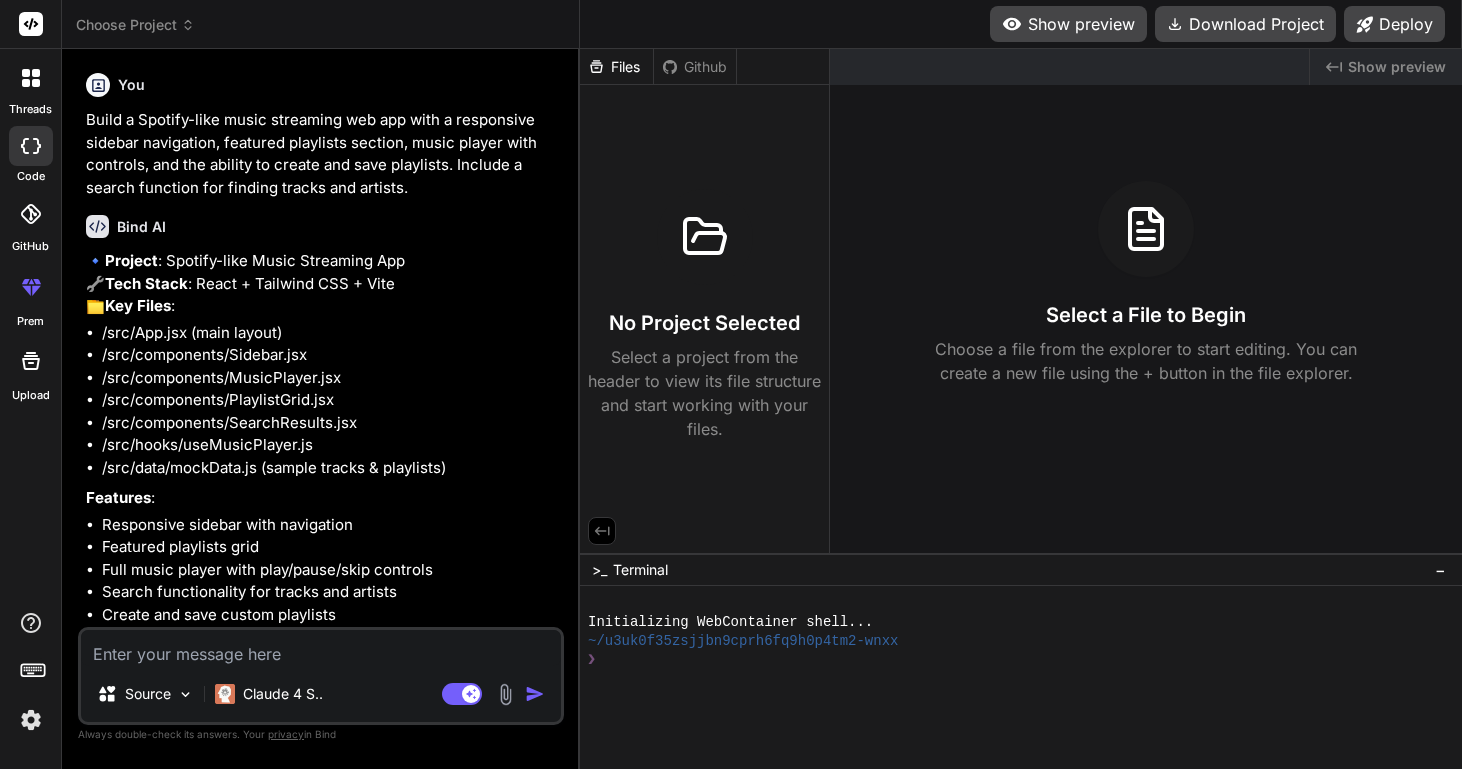 scroll, scrollTop: 101, scrollLeft: 0, axis: vertical 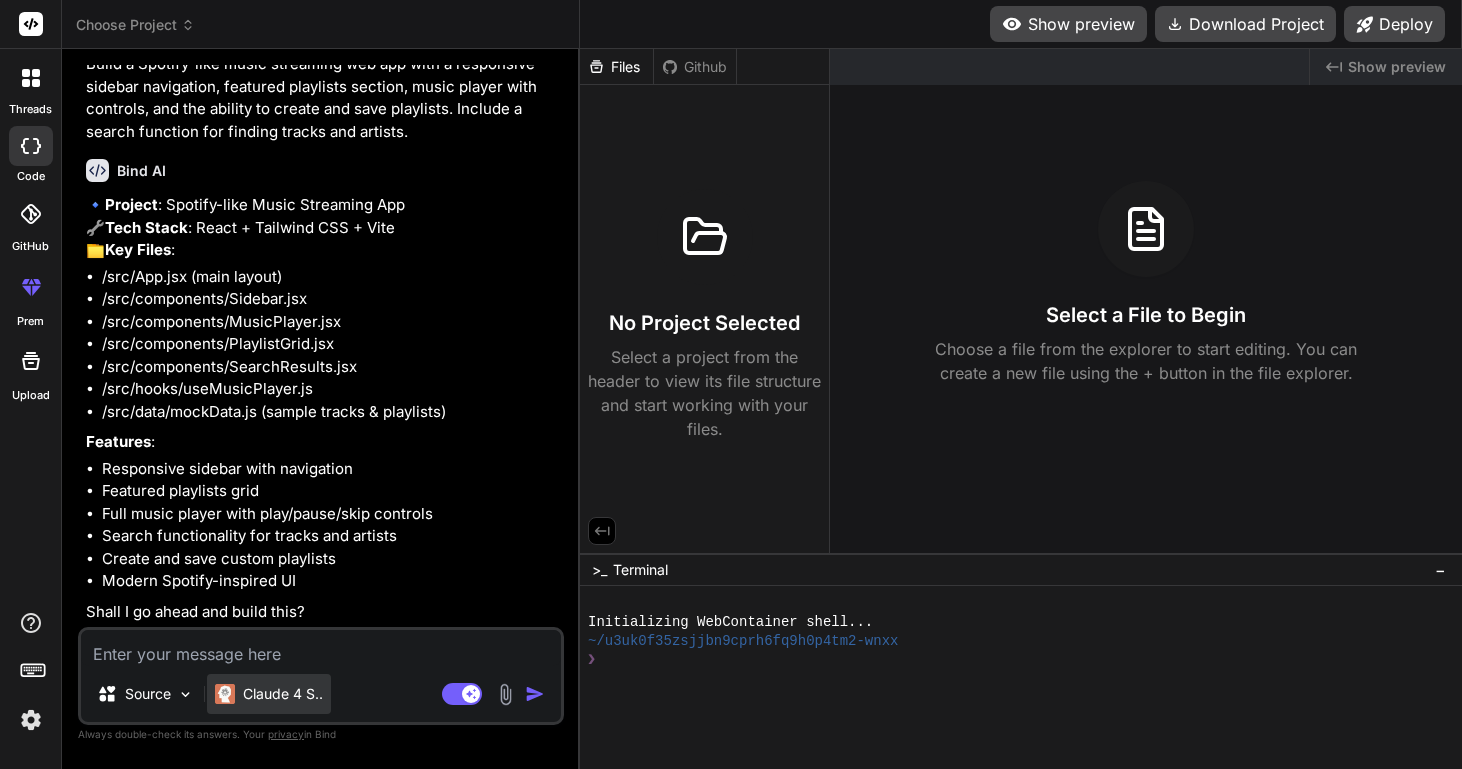 click on "Claude 4 S.." at bounding box center (283, 694) 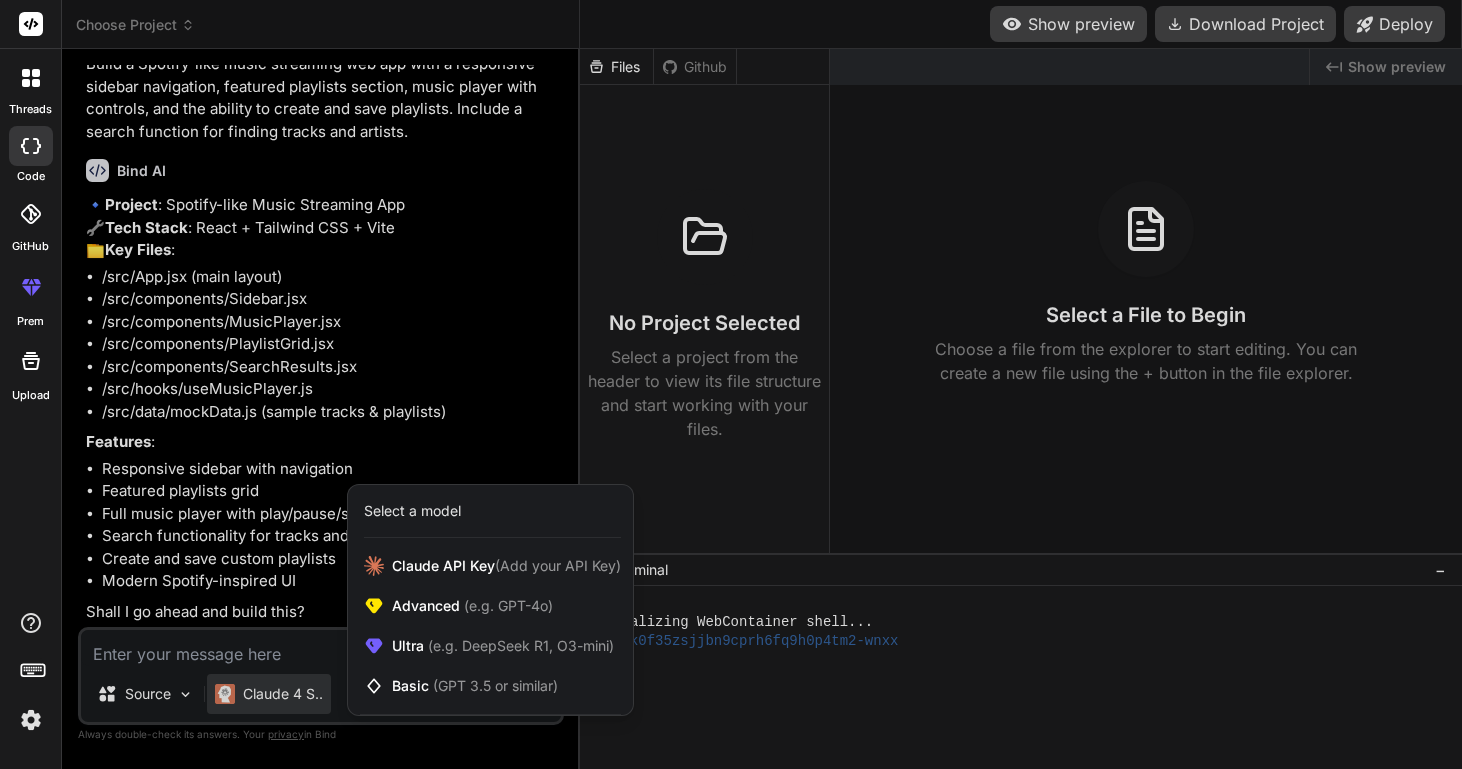 click at bounding box center [731, 384] 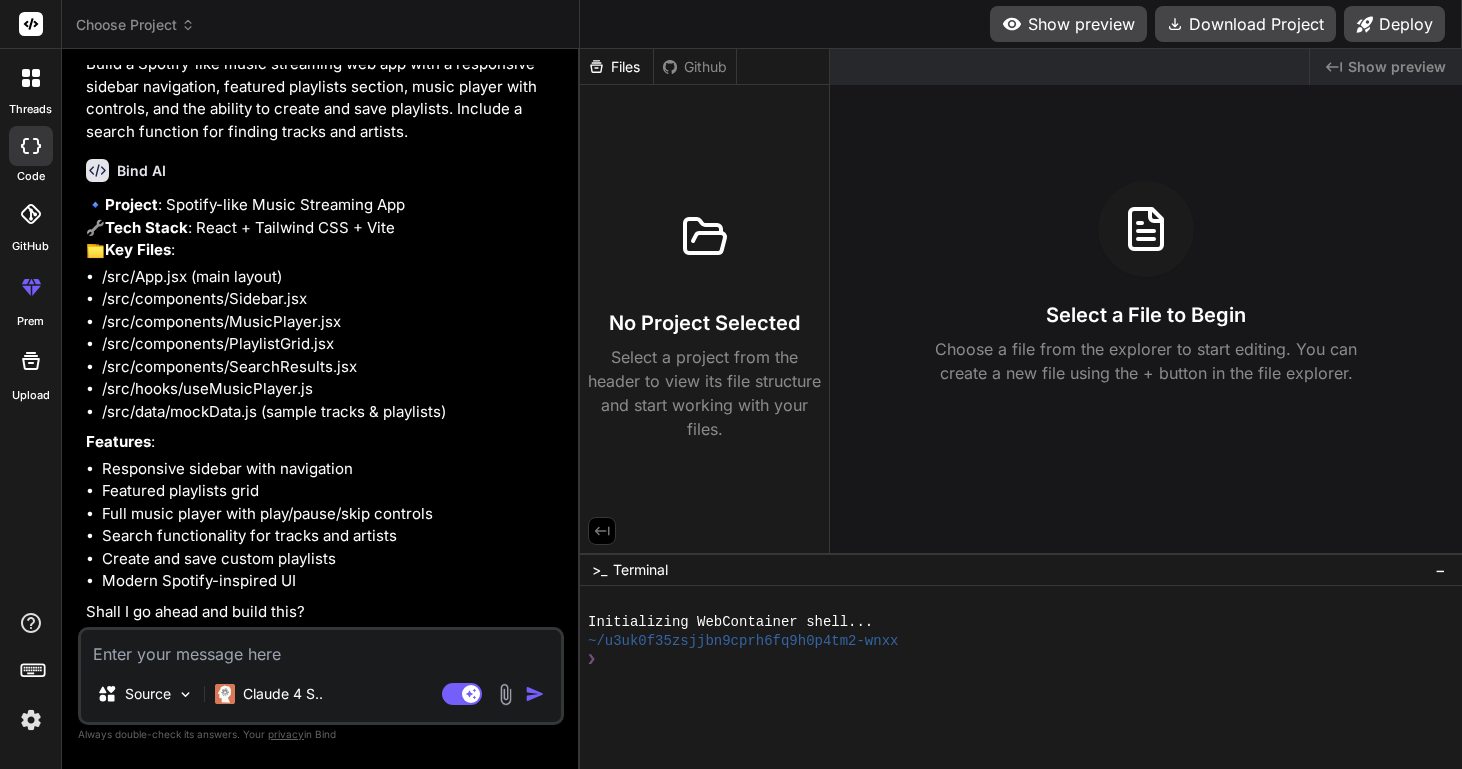 click at bounding box center (321, 648) 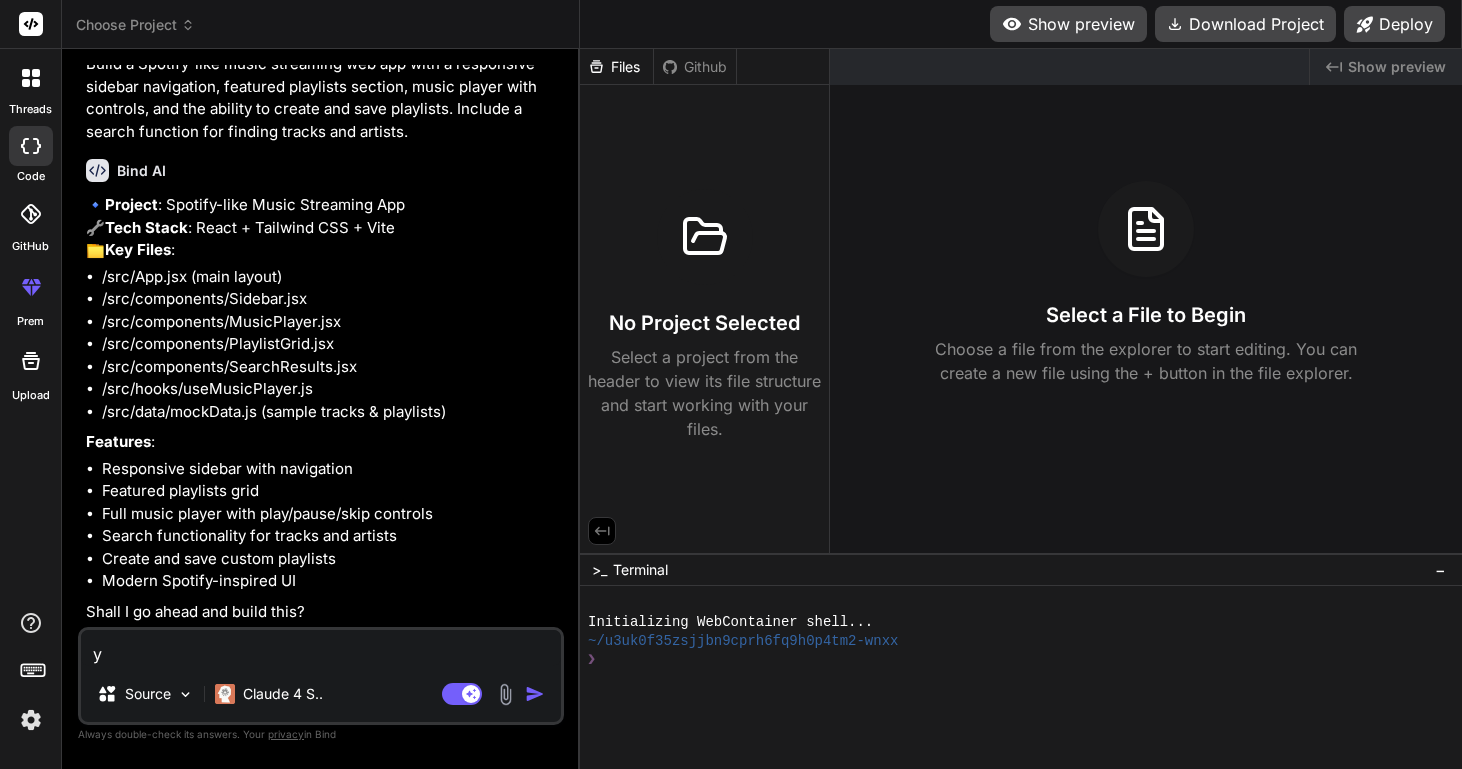 type on "ye" 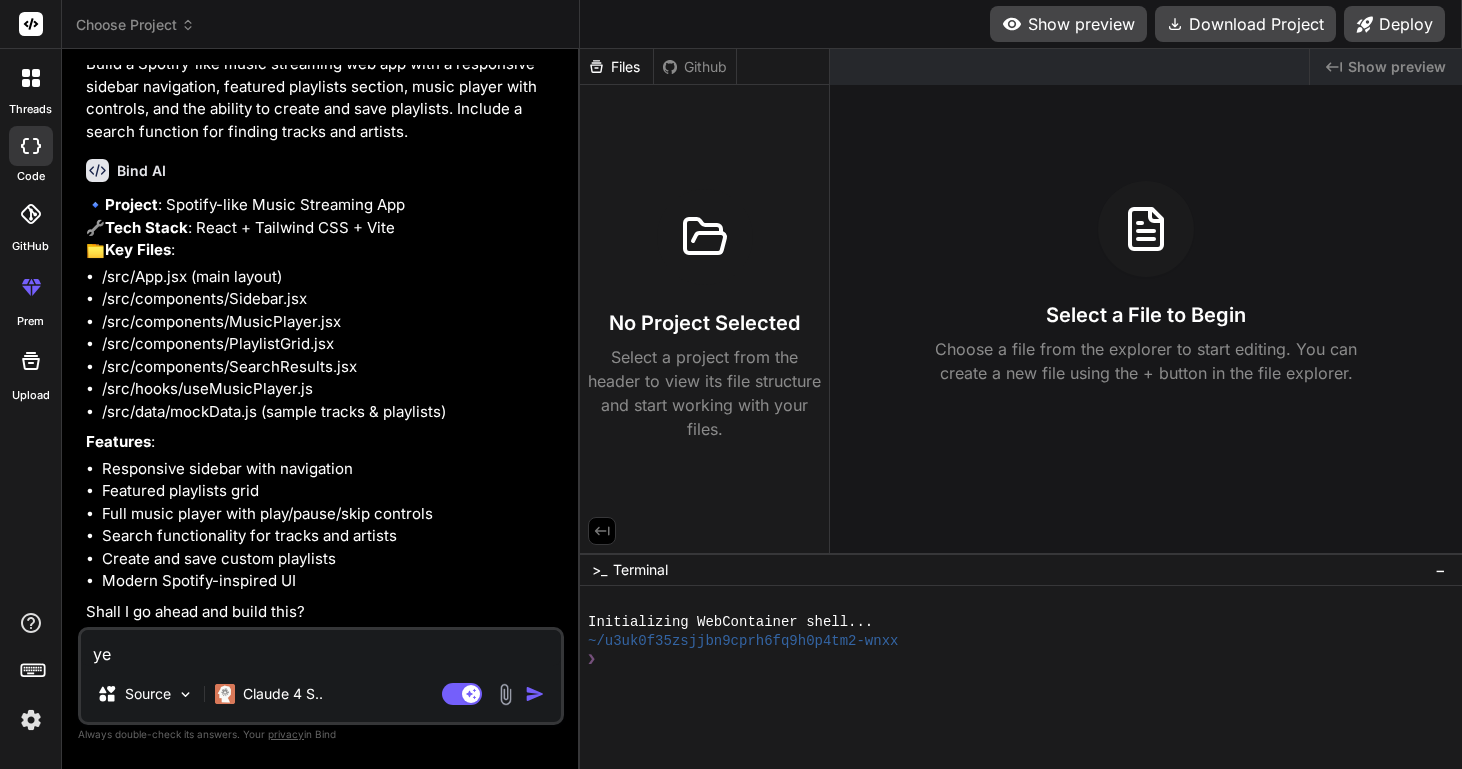 type on "yed" 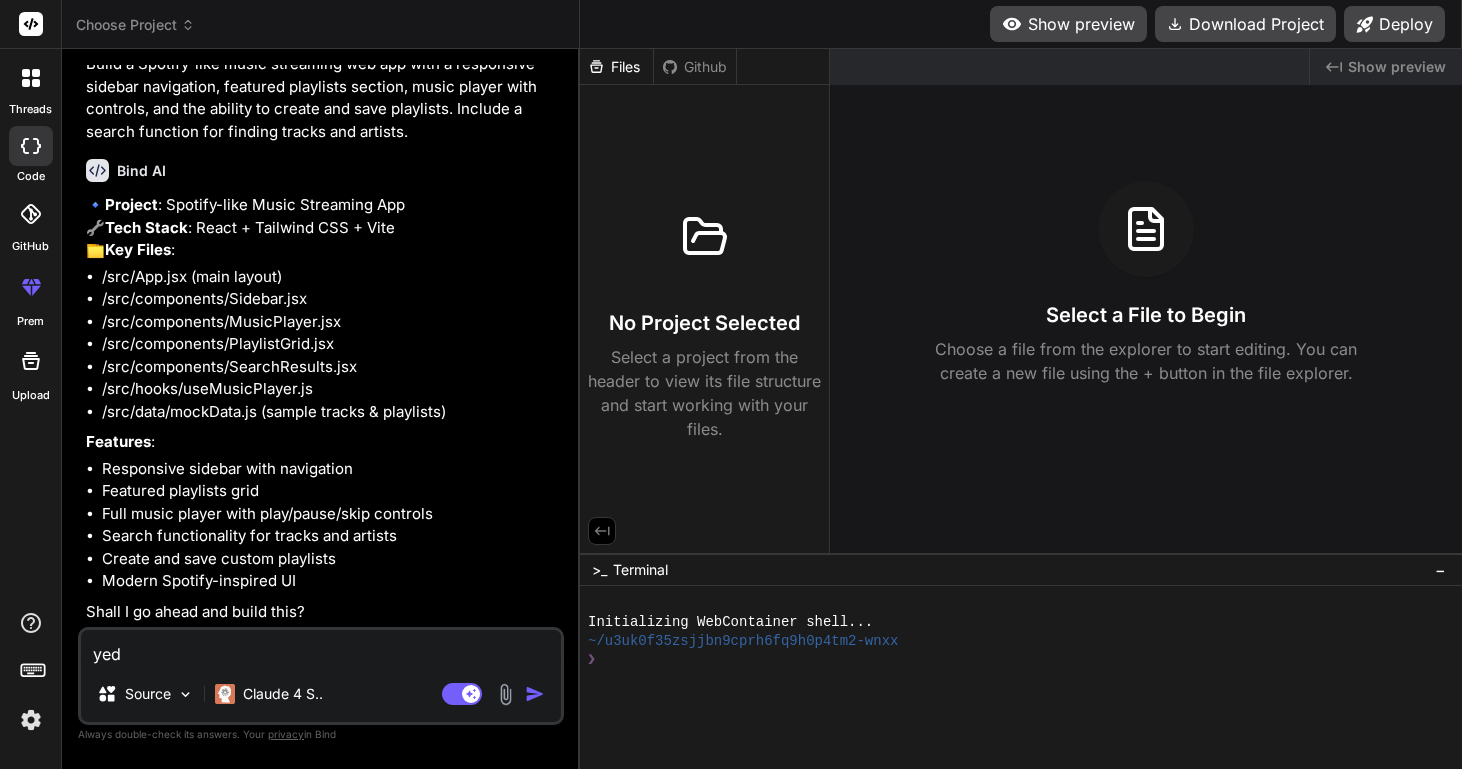 type on "ye" 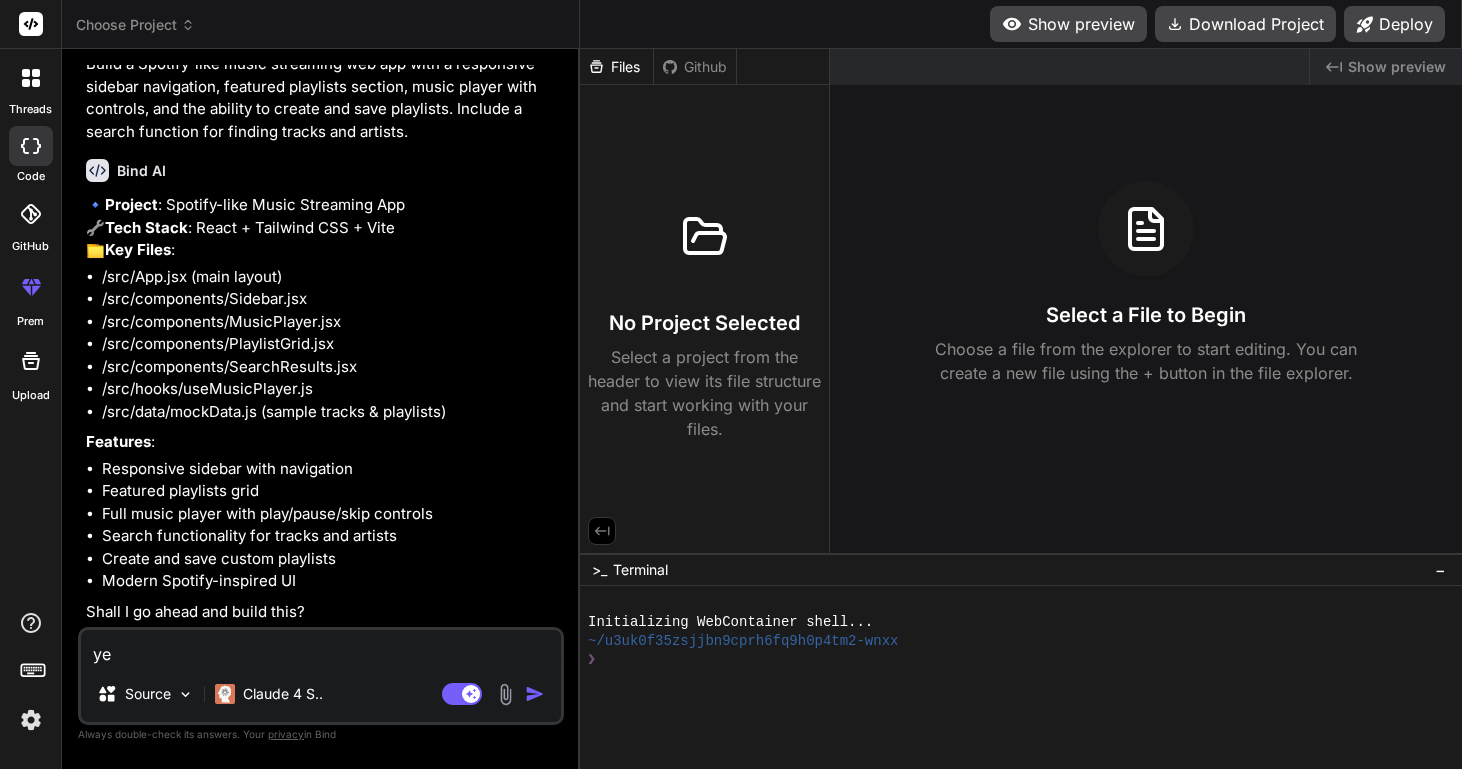type on "yes" 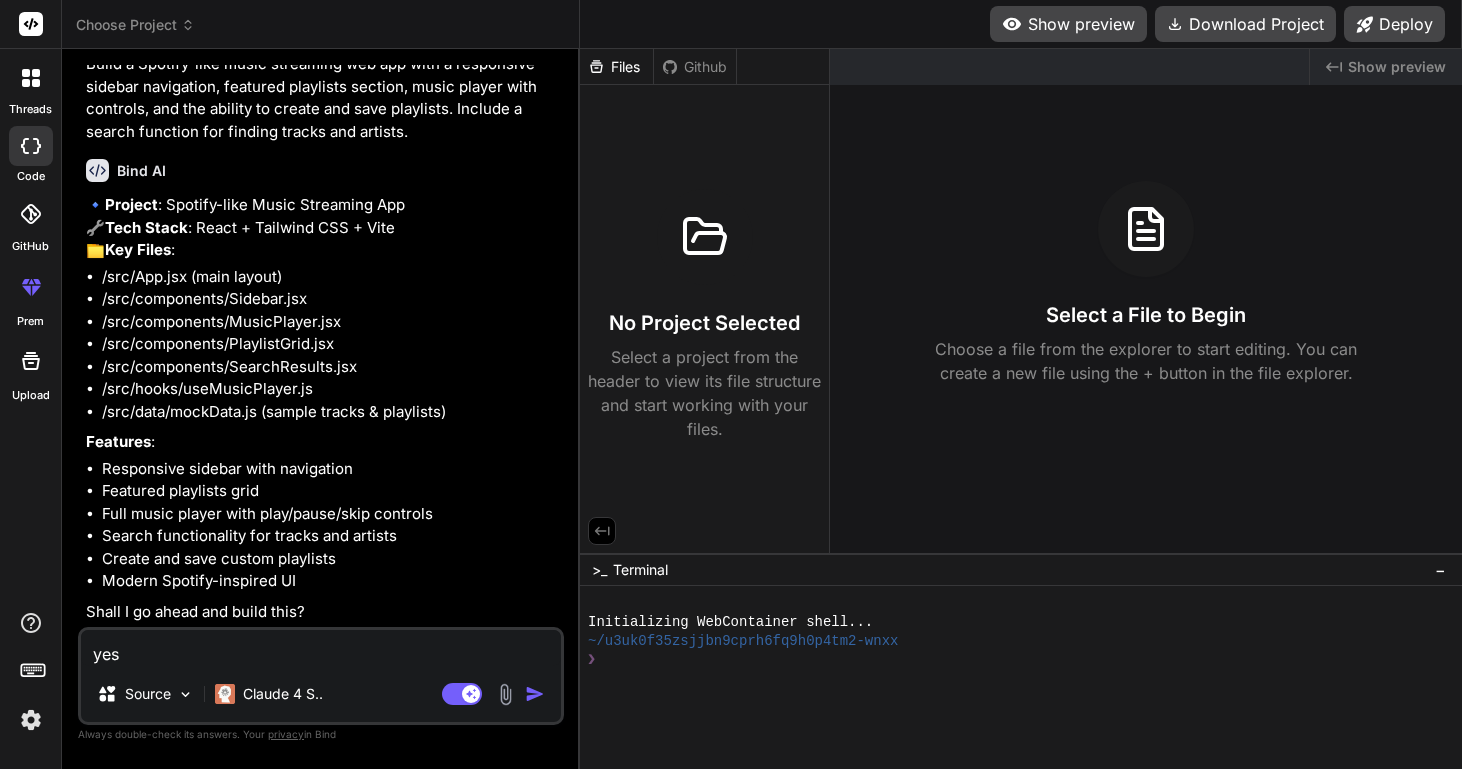 type on "x" 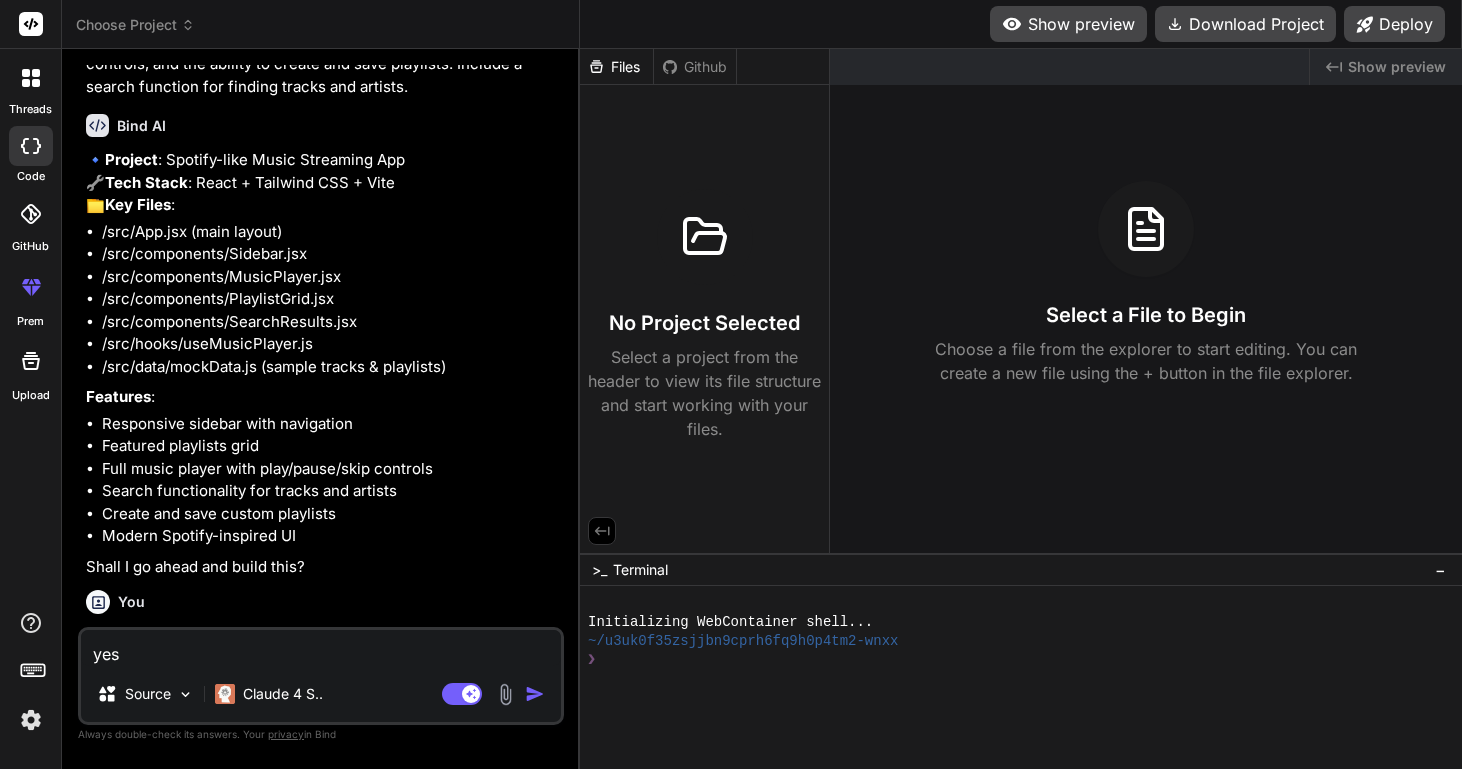 type 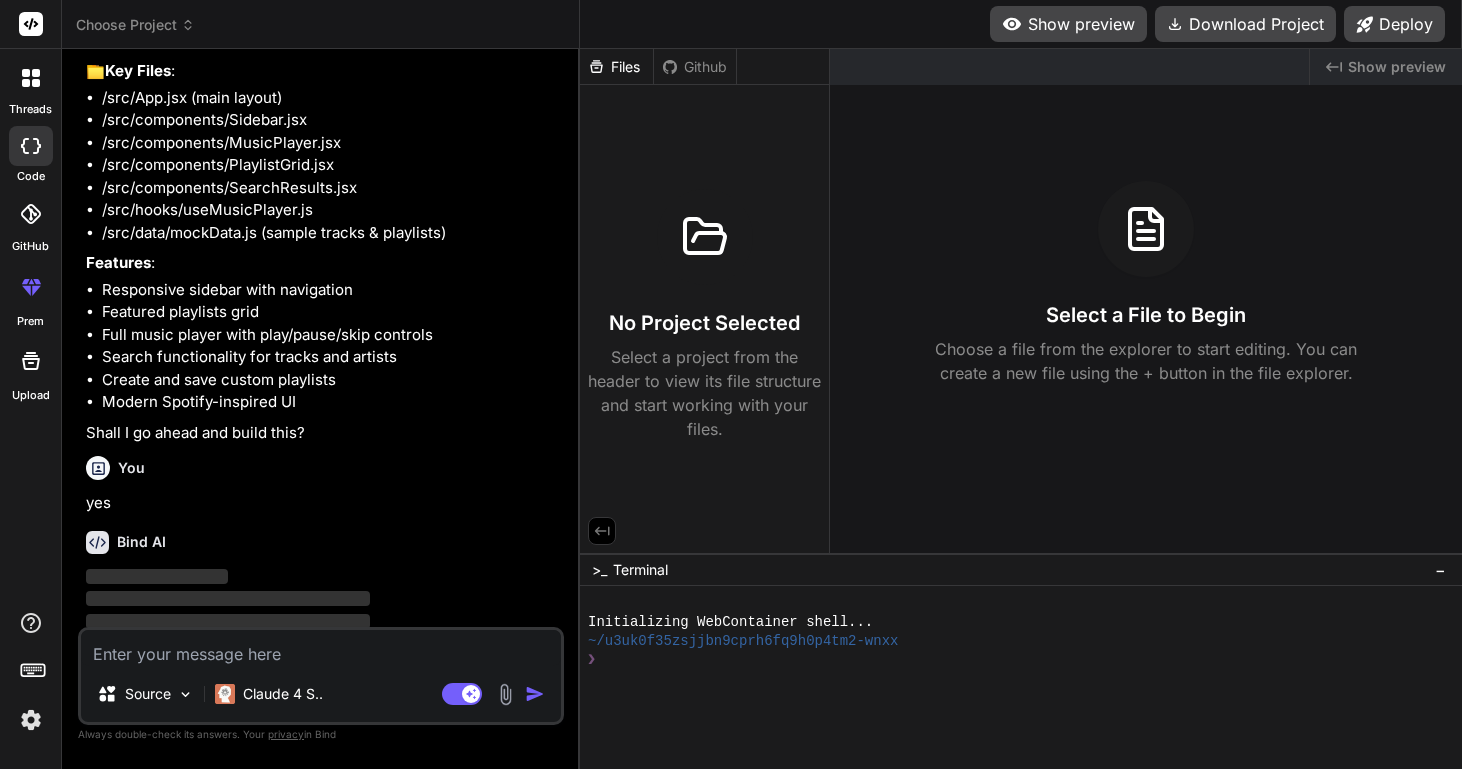 scroll, scrollTop: 308, scrollLeft: 0, axis: vertical 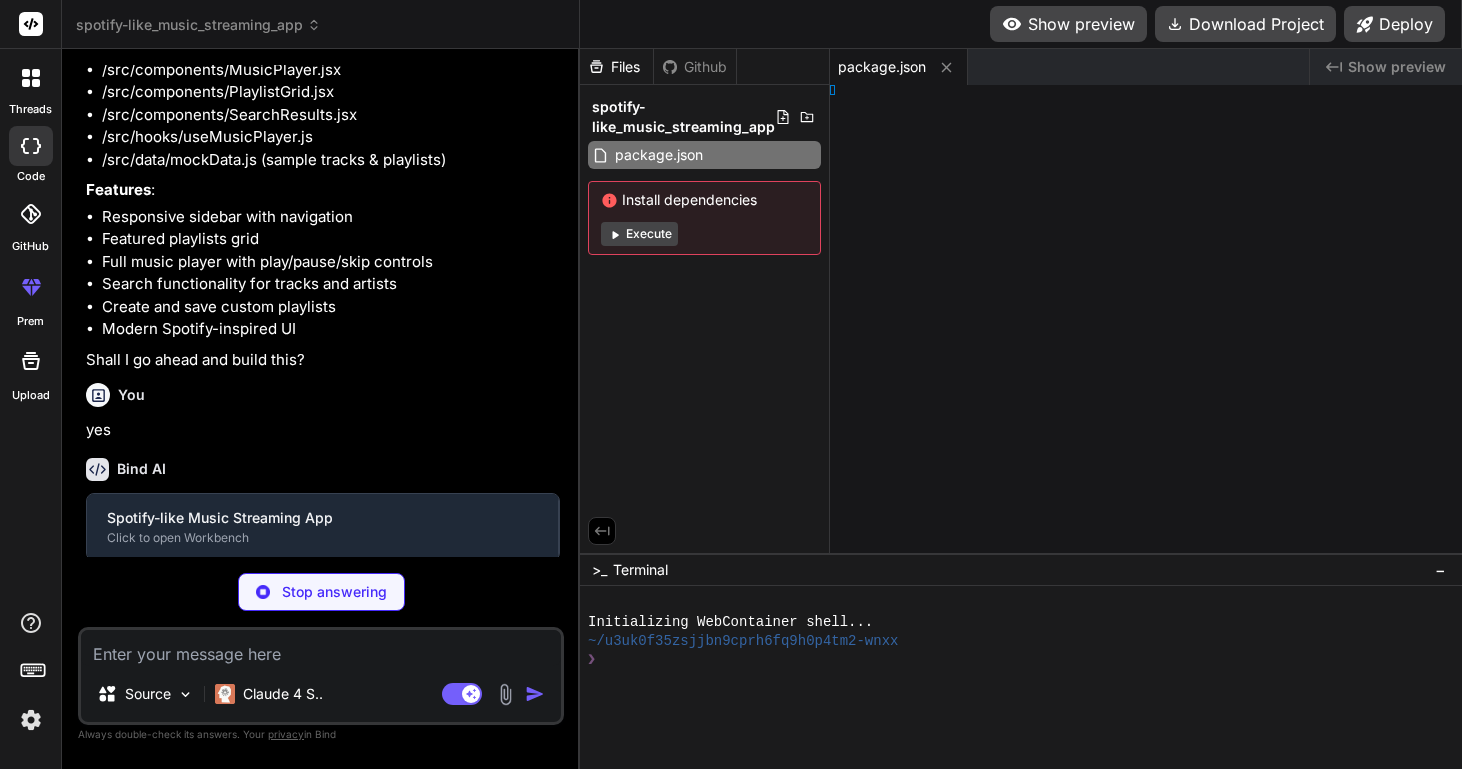 type on "x" 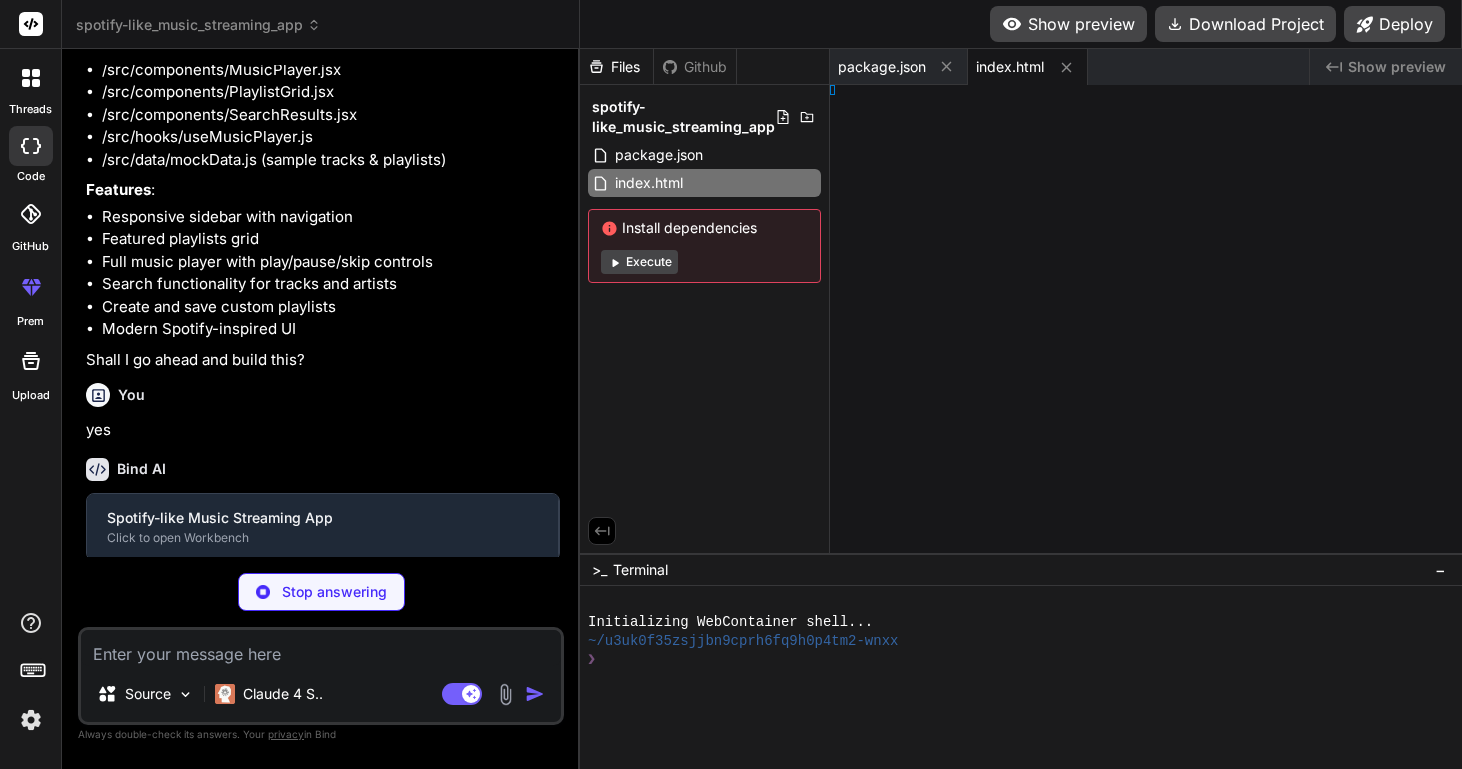 type on "x" 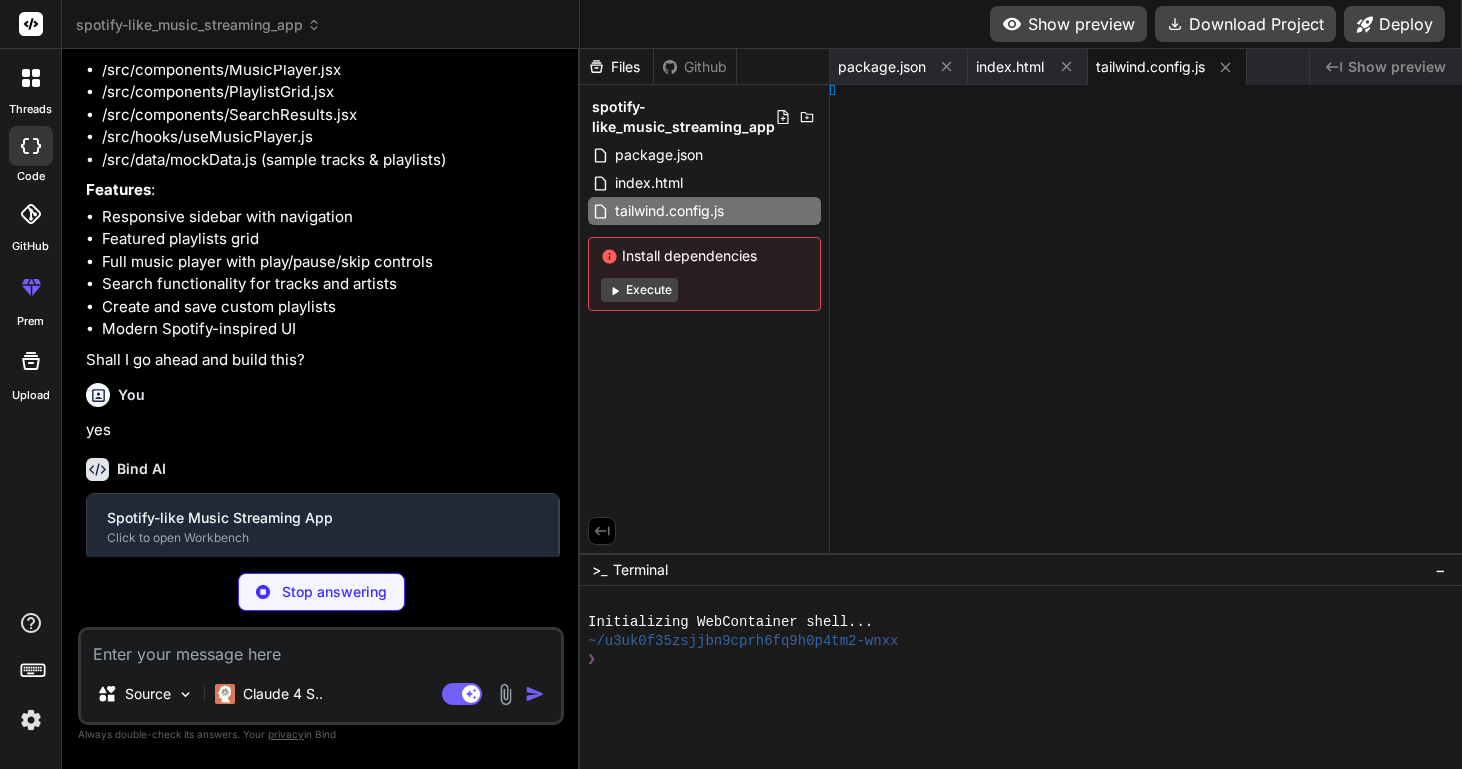 type on "x" 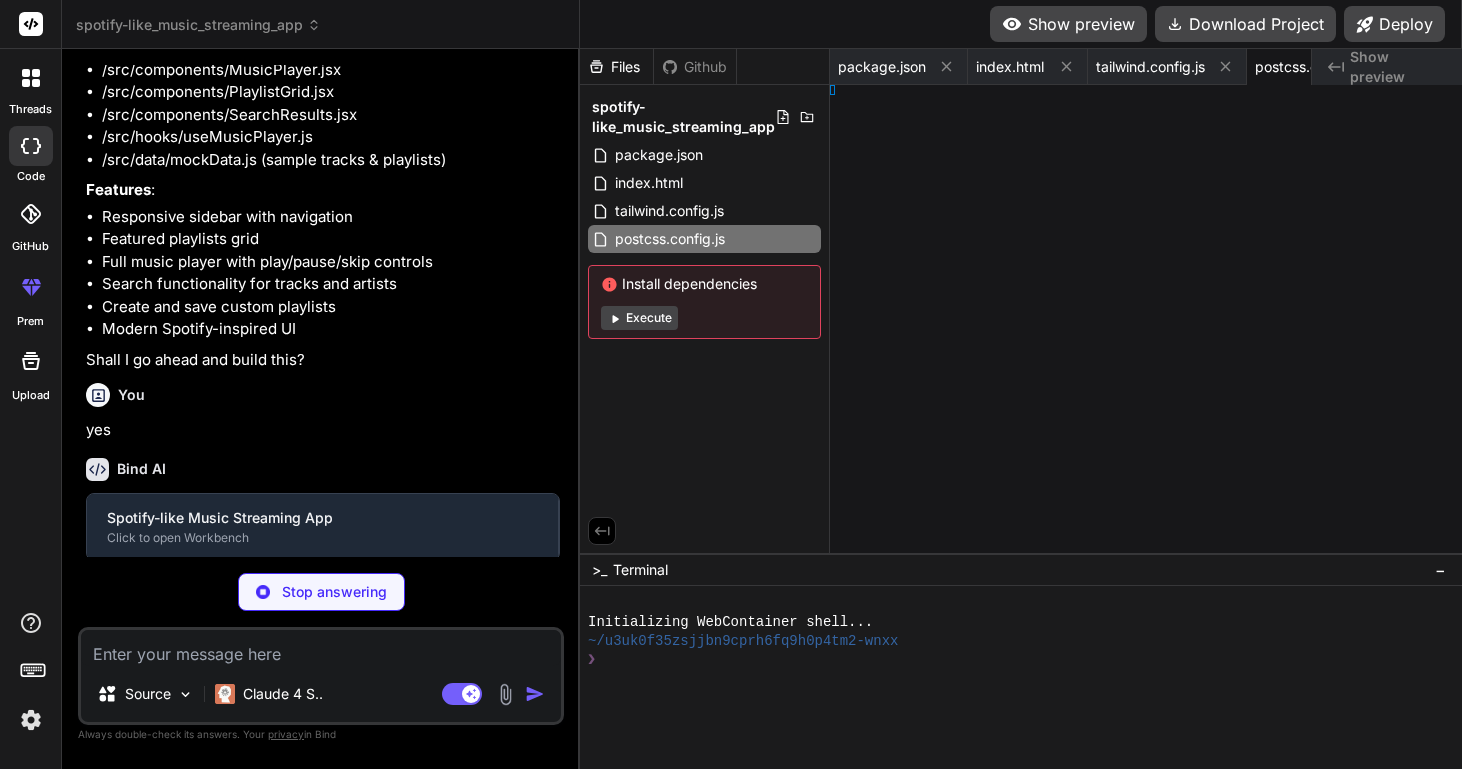 type on "x" 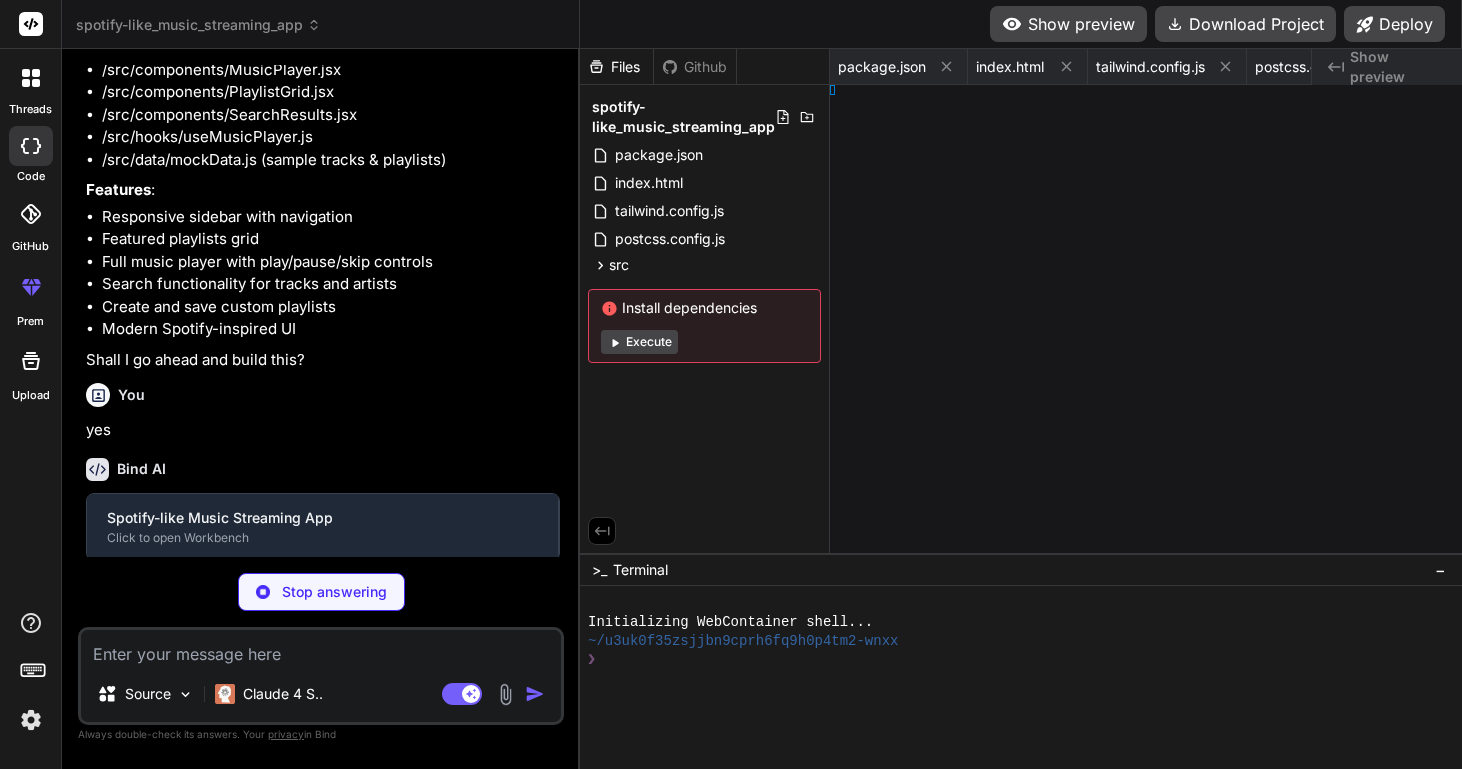 type on "x" 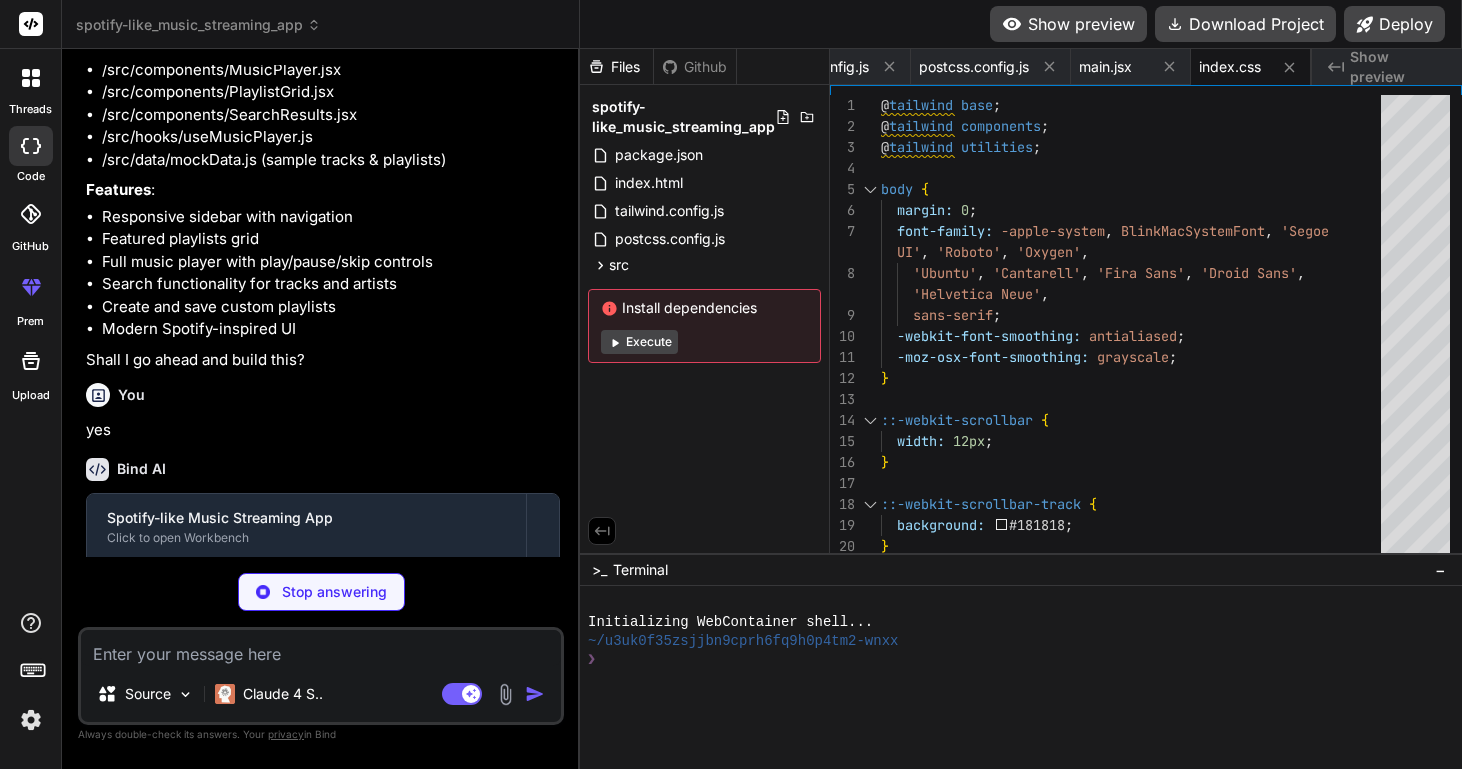 click on "Execute" at bounding box center [639, 342] 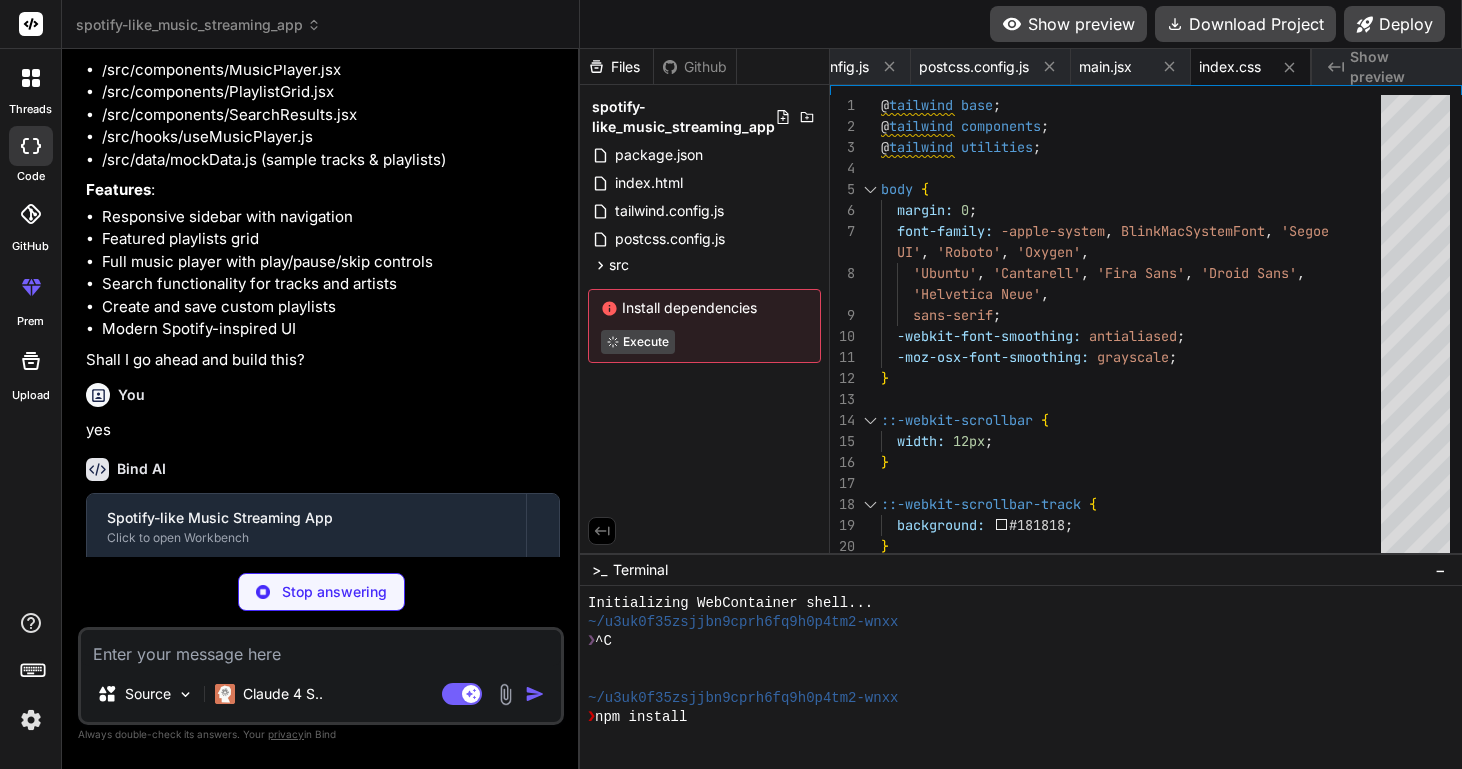 scroll, scrollTop: 19, scrollLeft: 0, axis: vertical 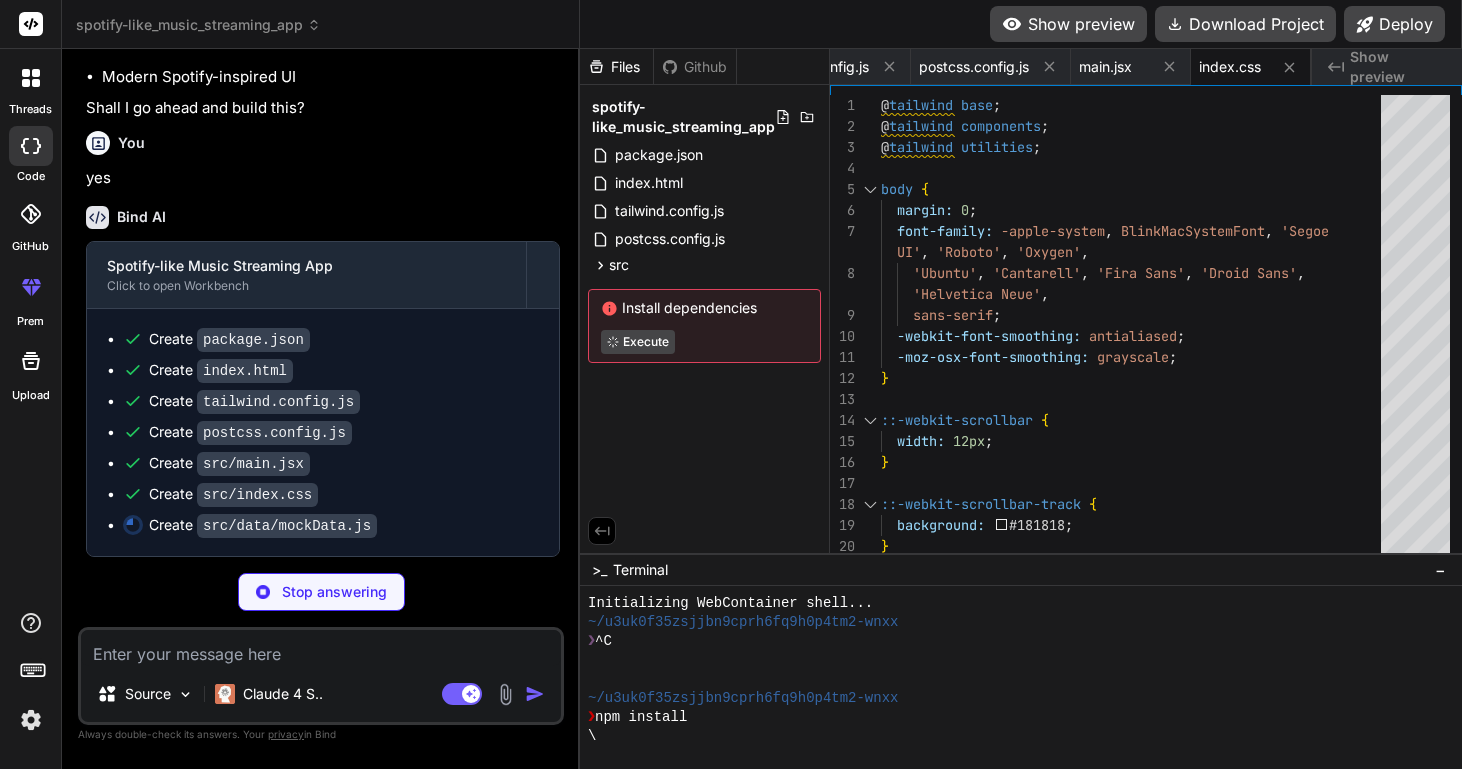 type on "x" 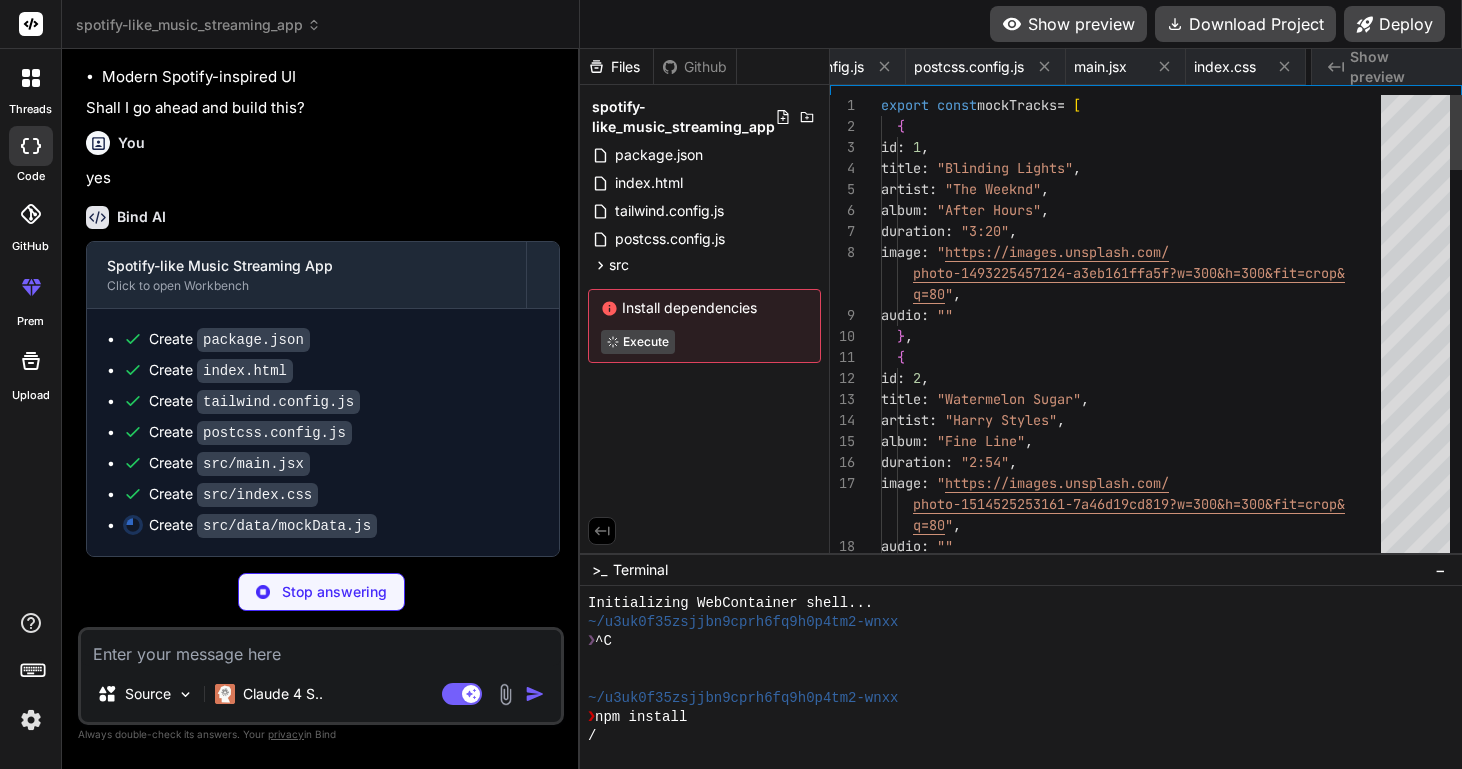 scroll, scrollTop: 0, scrollLeft: 473, axis: horizontal 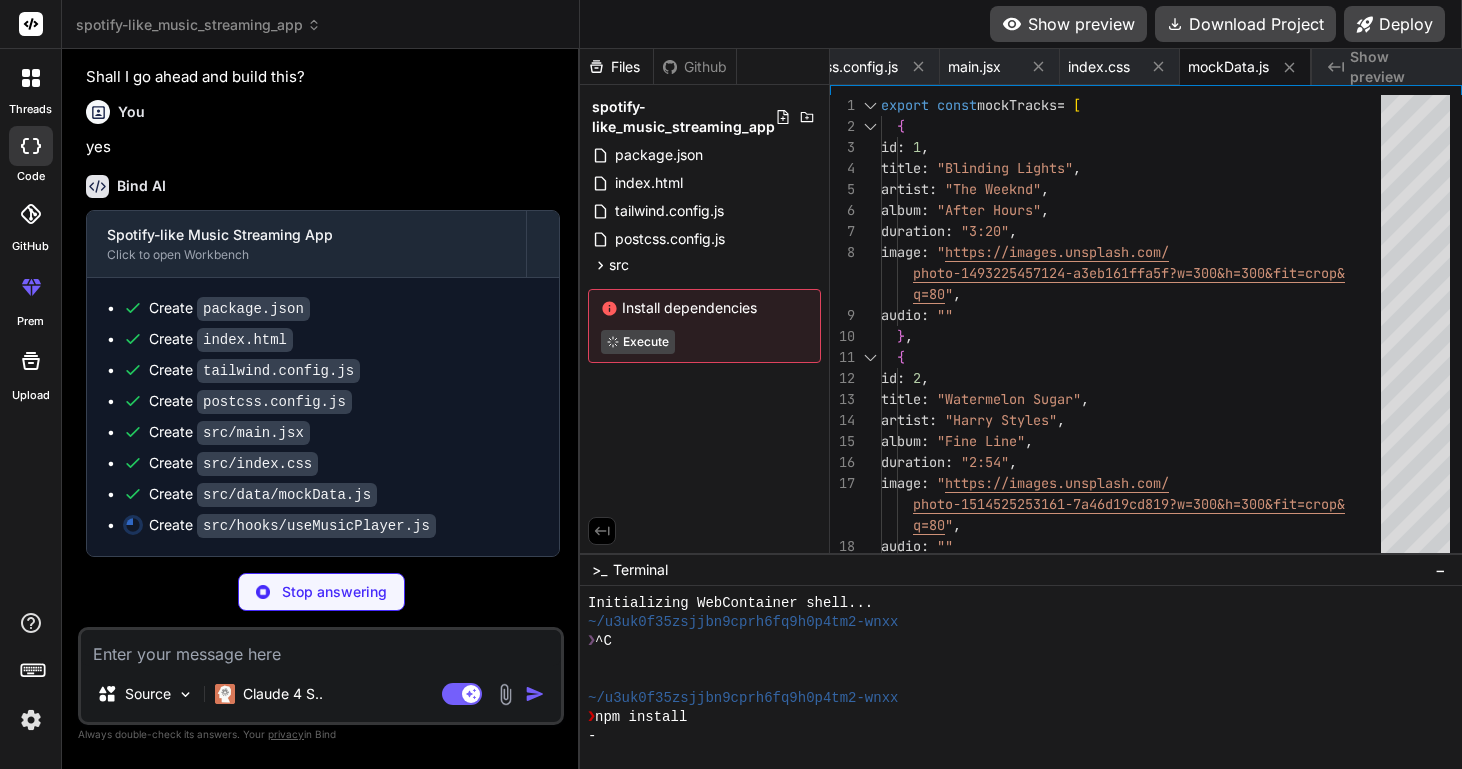 type on "x" 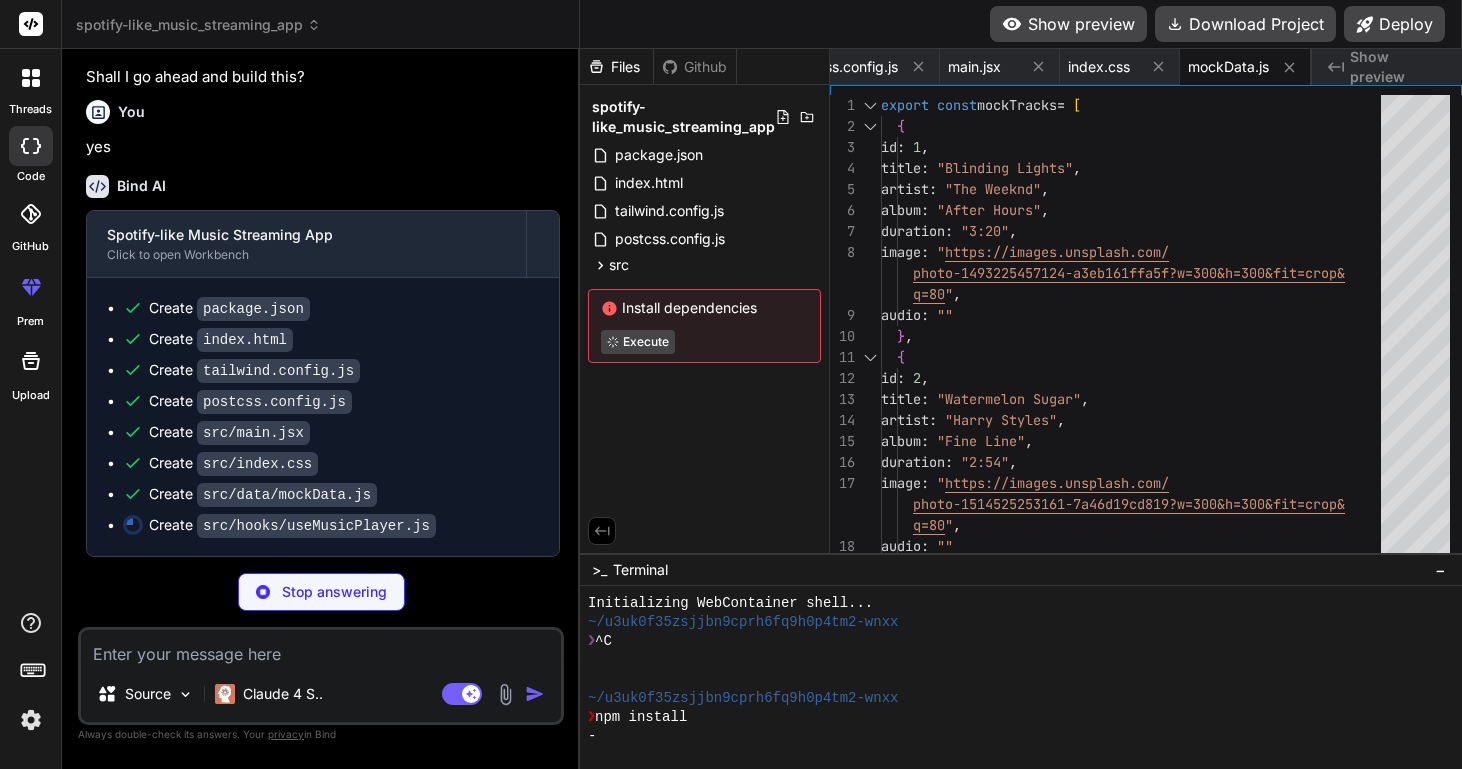 type on "queue
};
};" 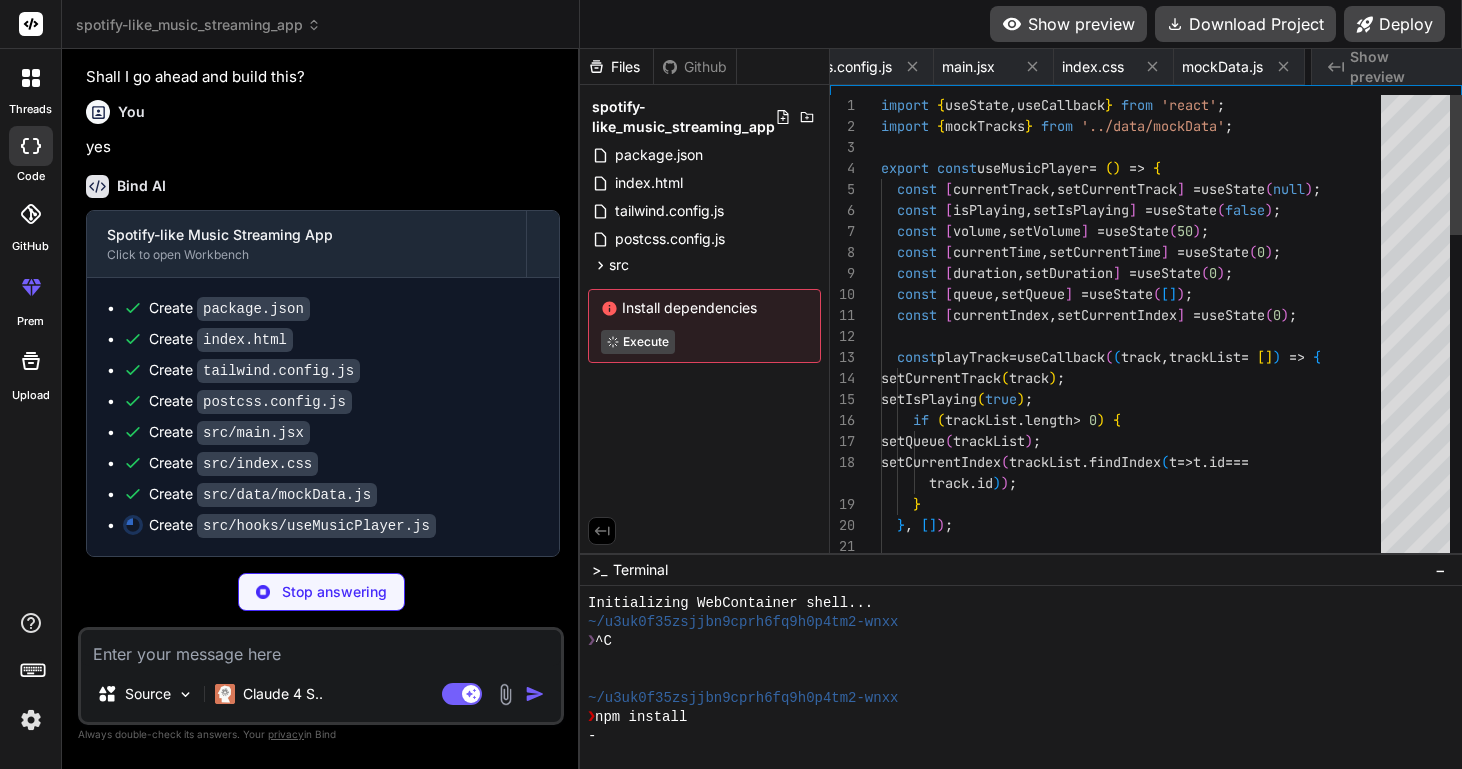 scroll, scrollTop: 0, scrollLeft: 641, axis: horizontal 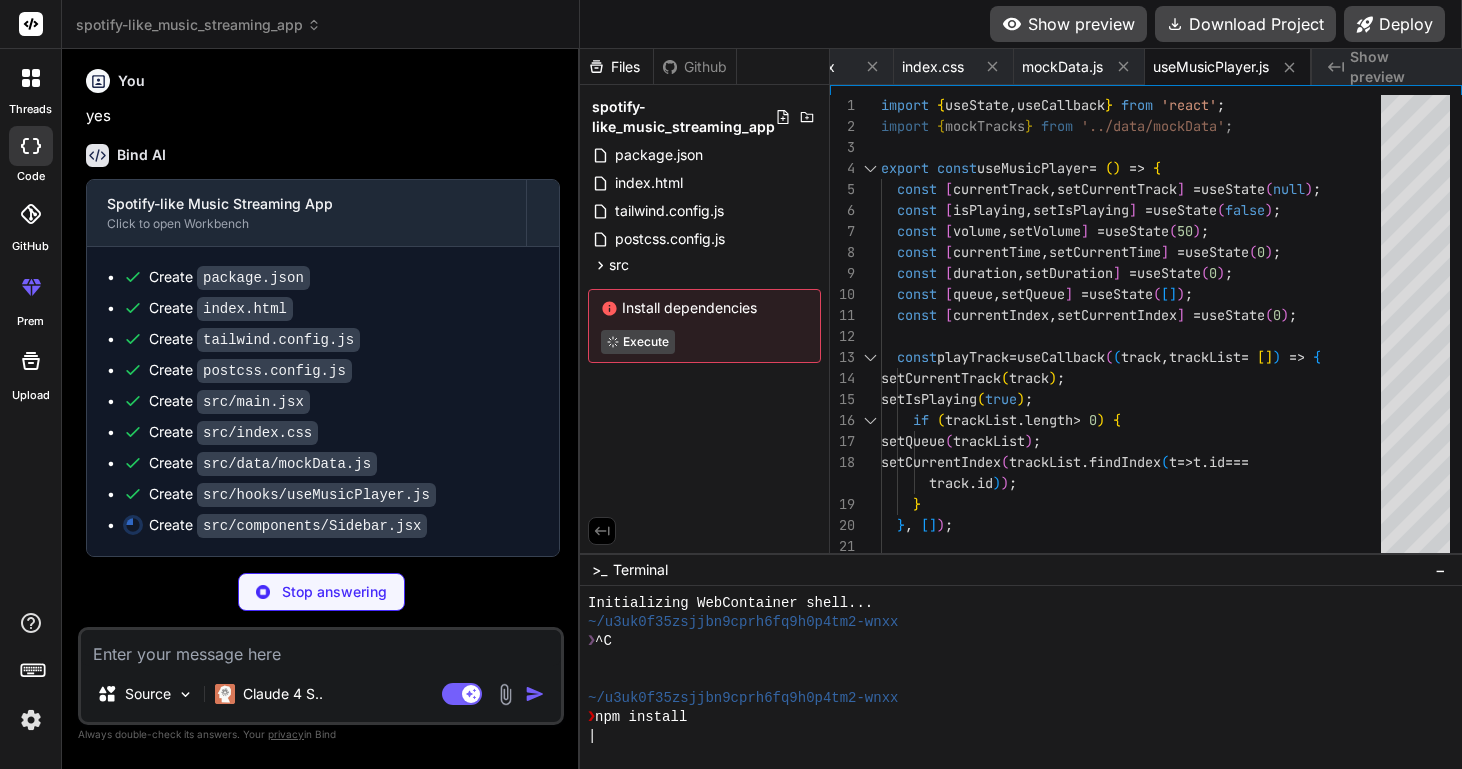 type on "x" 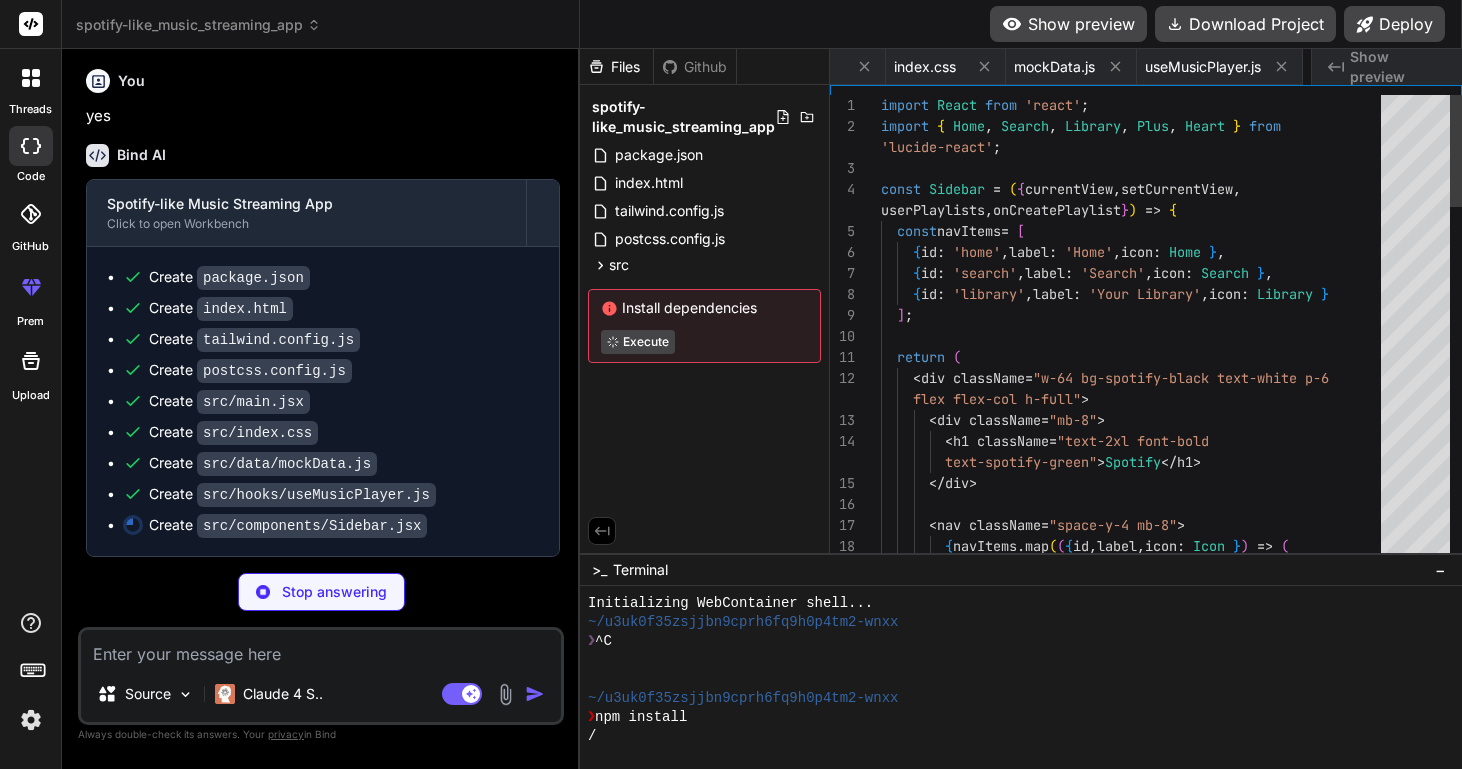 scroll, scrollTop: 0, scrollLeft: 764, axis: horizontal 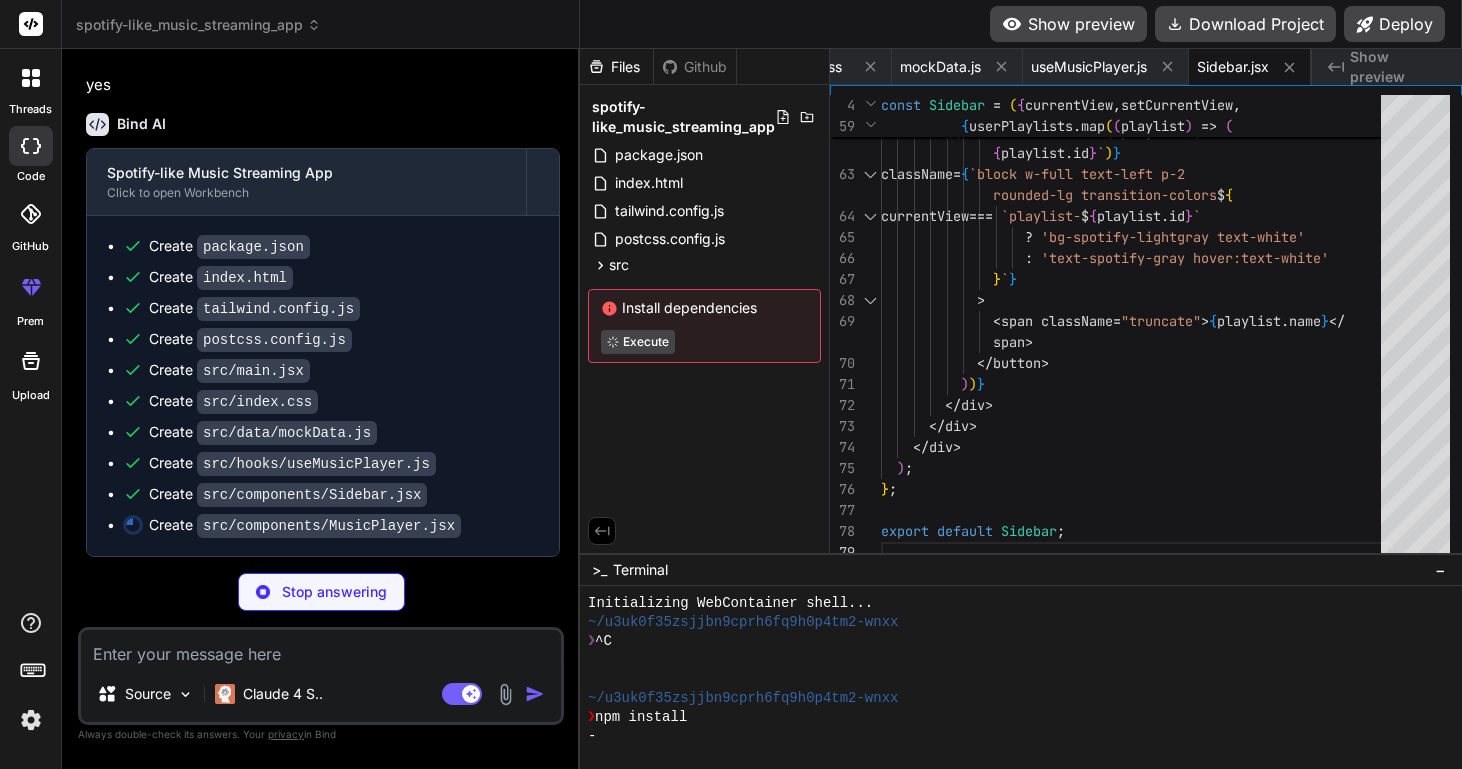 type on "x" 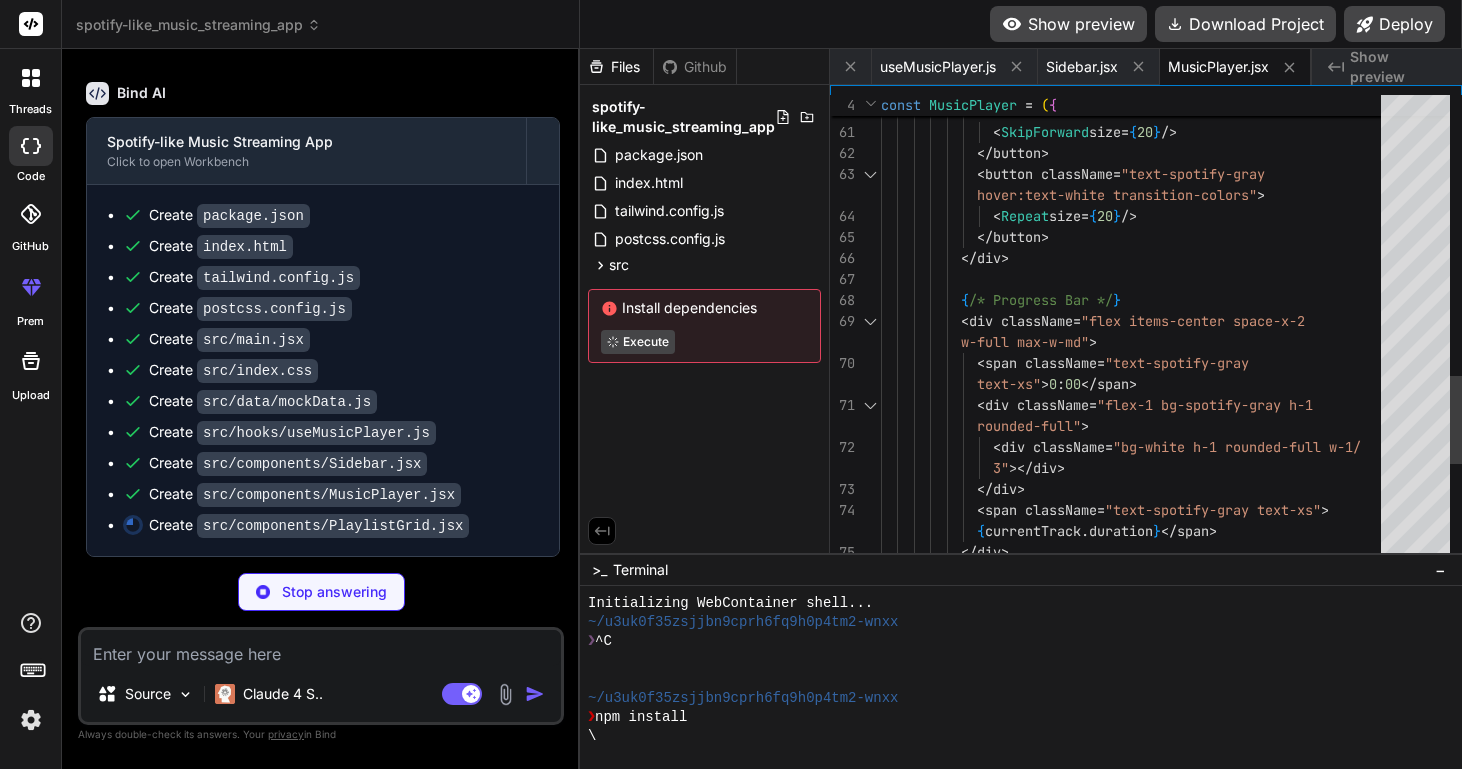scroll, scrollTop: 147, scrollLeft: 0, axis: vertical 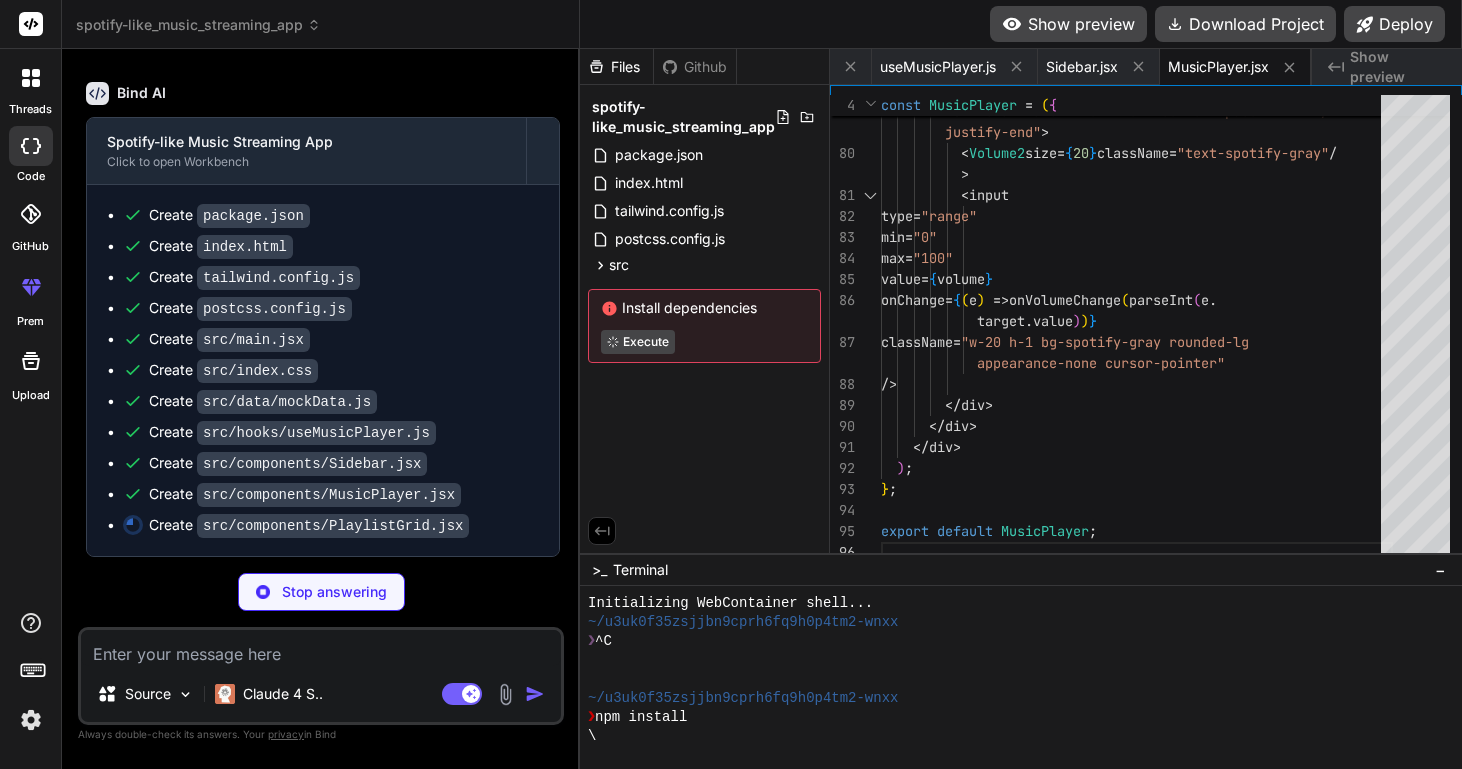 type on "x" 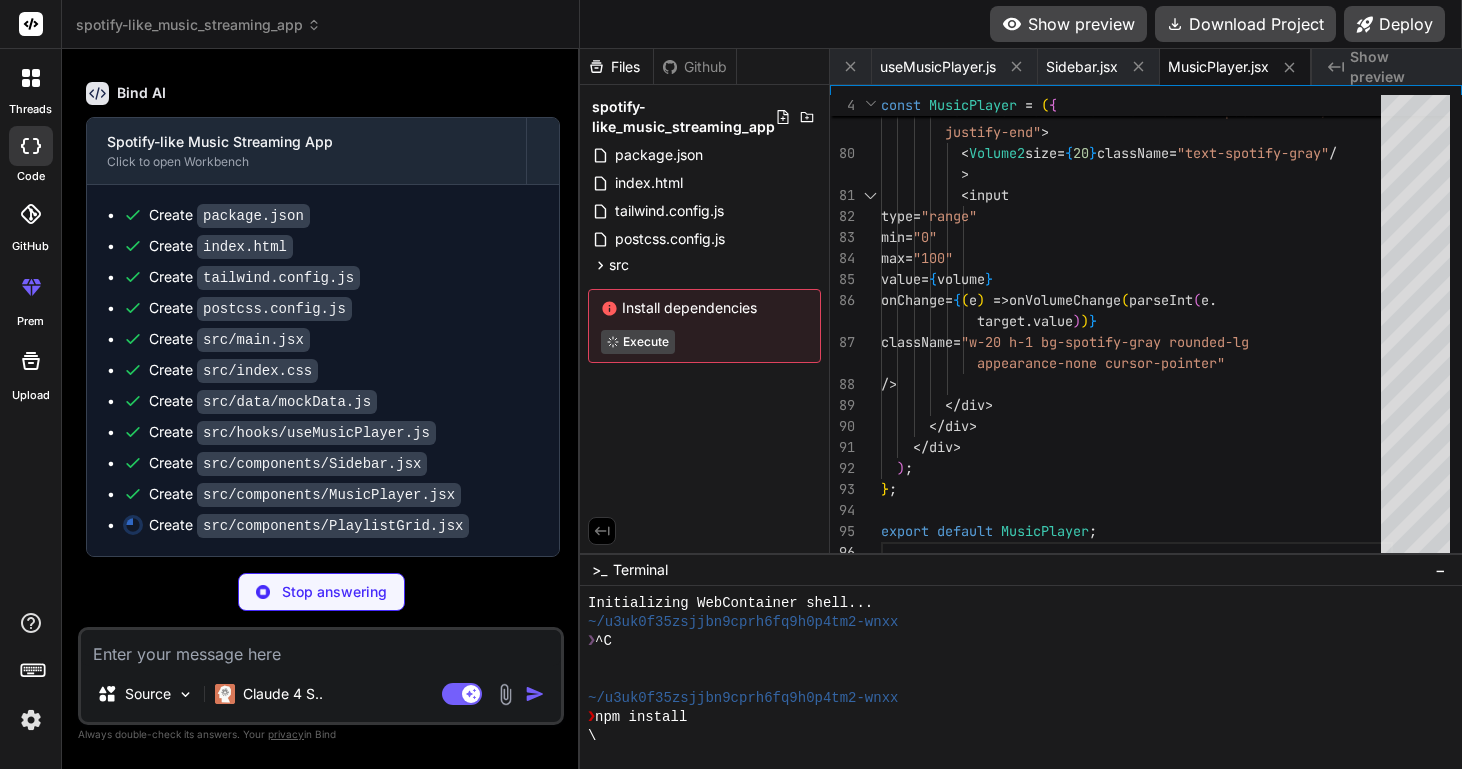 type on "line-clamp-2">{playlist.description}</p>
</div>
))}
</div>
);
};
export default PlaylistGrid;" 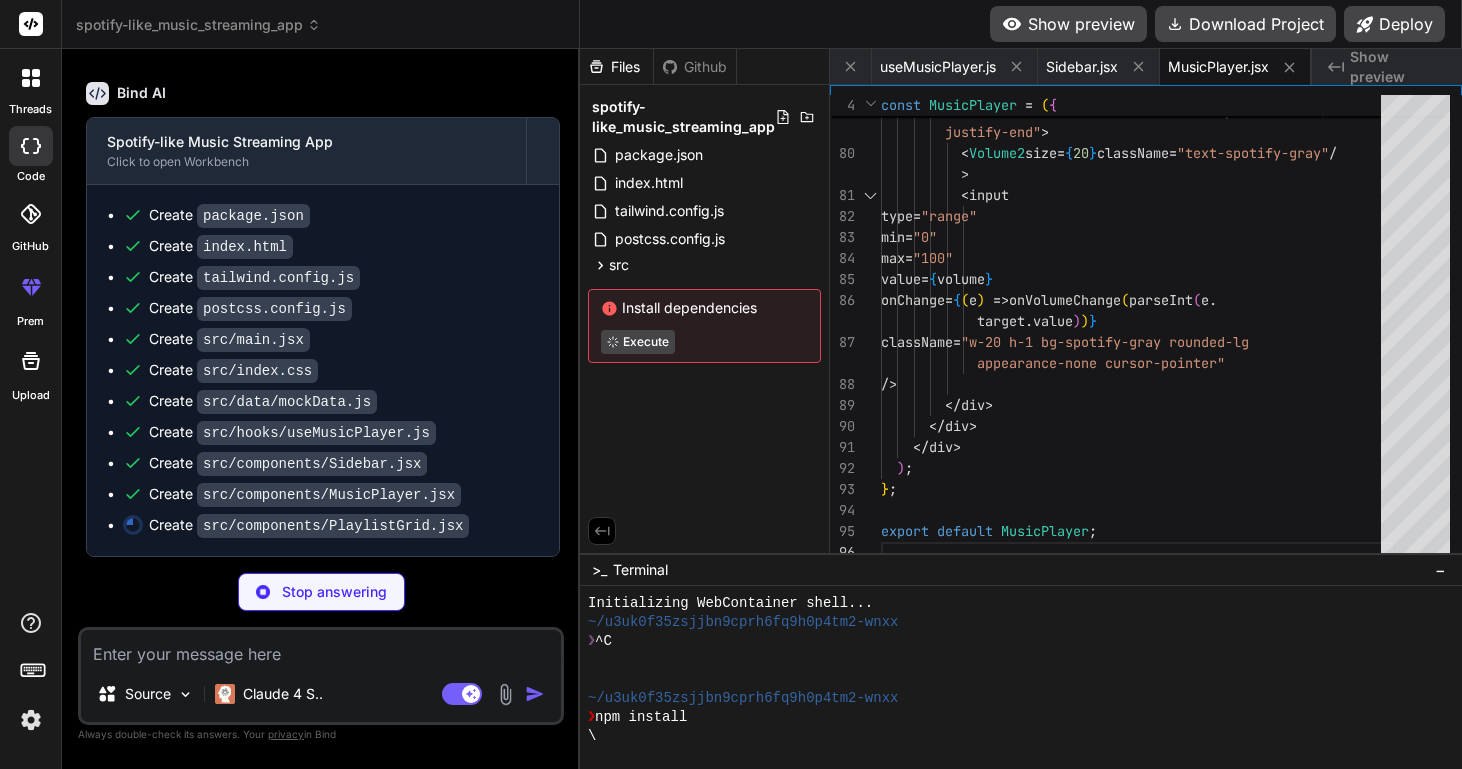 scroll, scrollTop: 0, scrollLeft: 1063, axis: horizontal 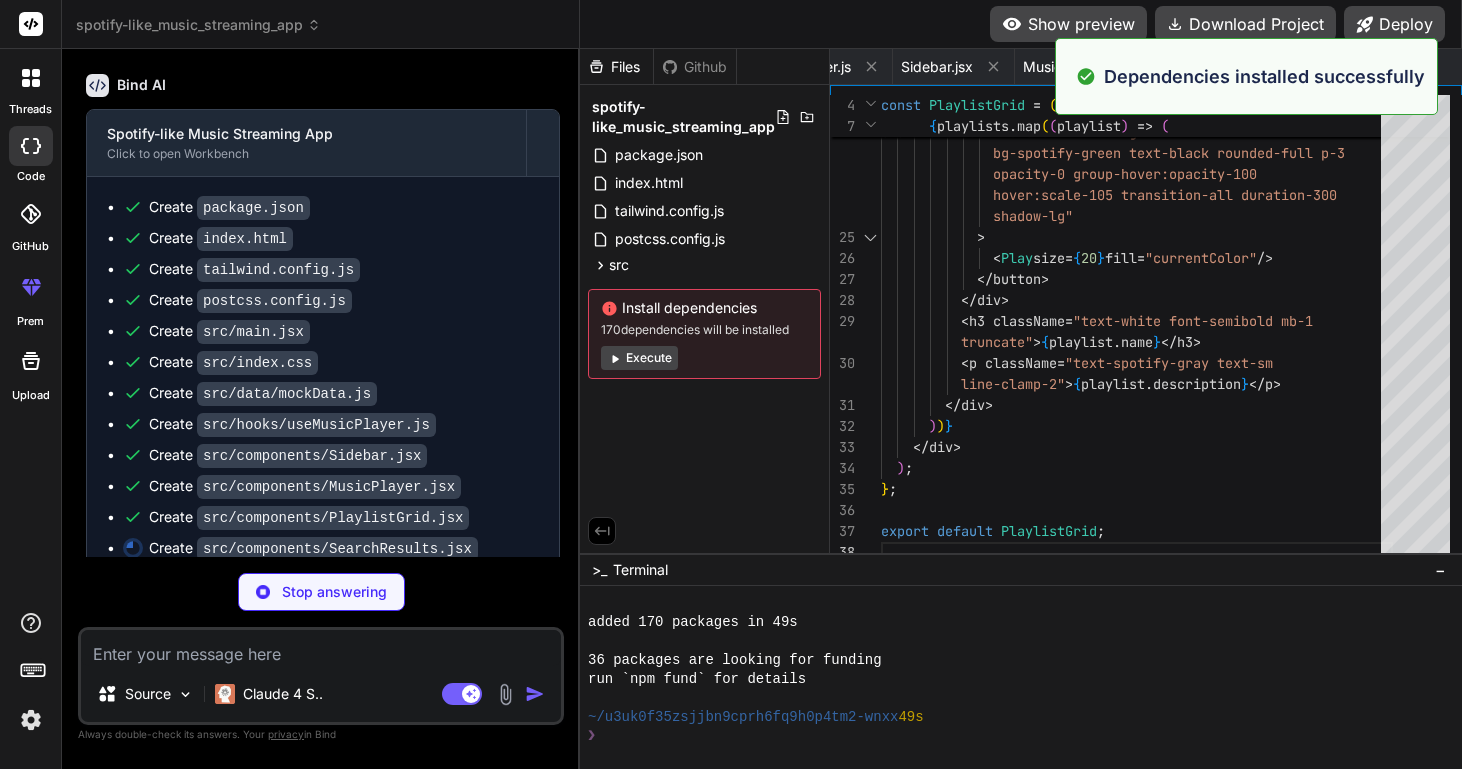 type on "x" 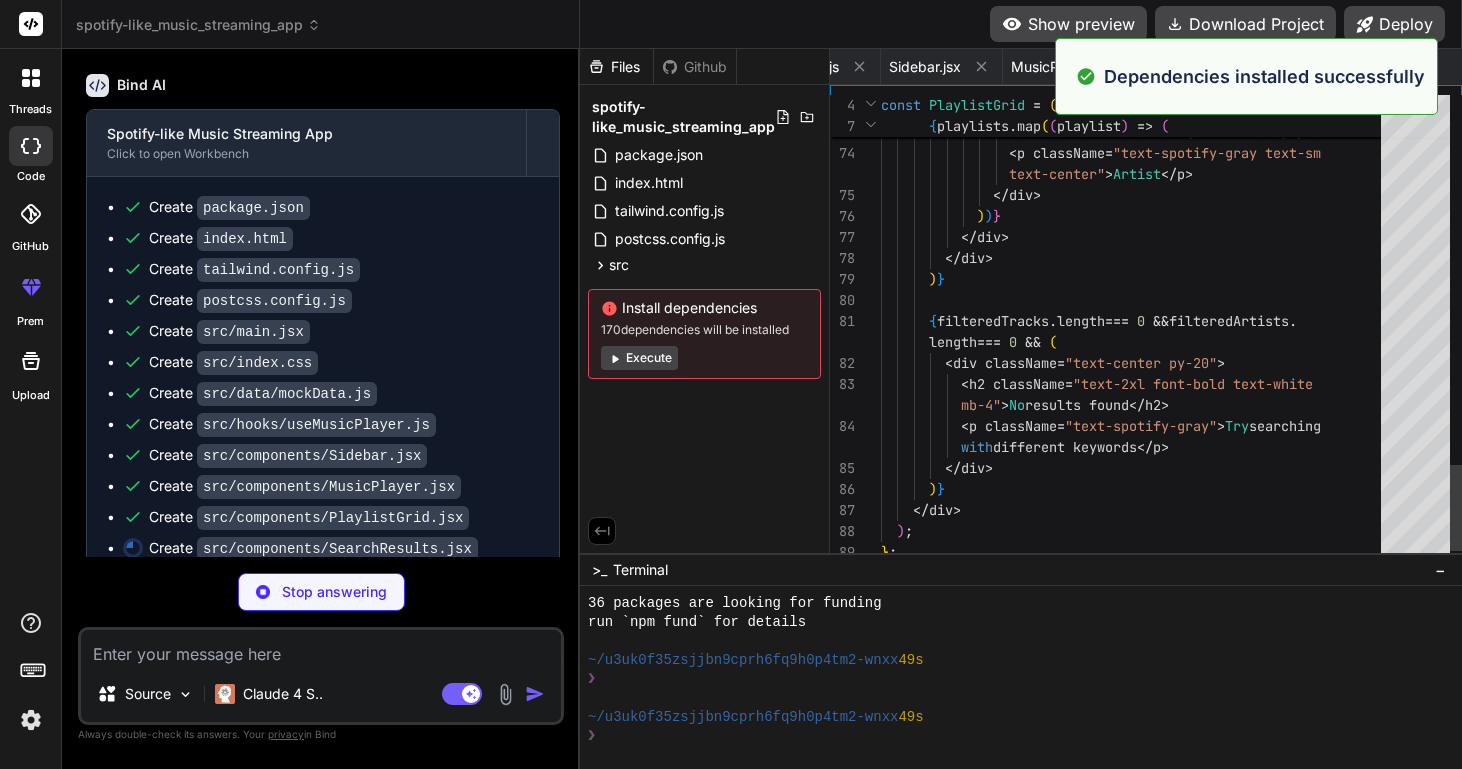 scroll, scrollTop: 0, scrollLeft: 1230, axis: horizontal 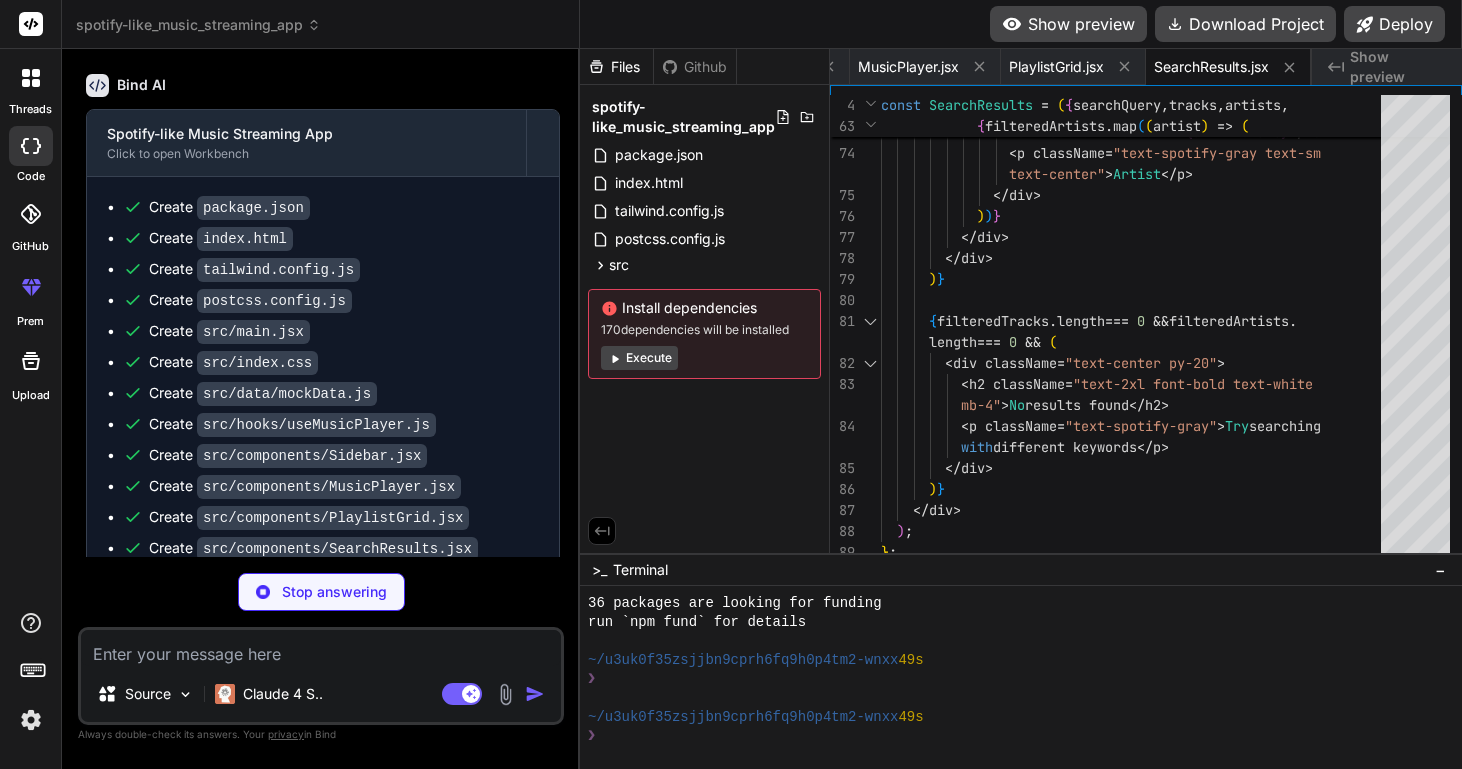 click on "Execute" at bounding box center (639, 358) 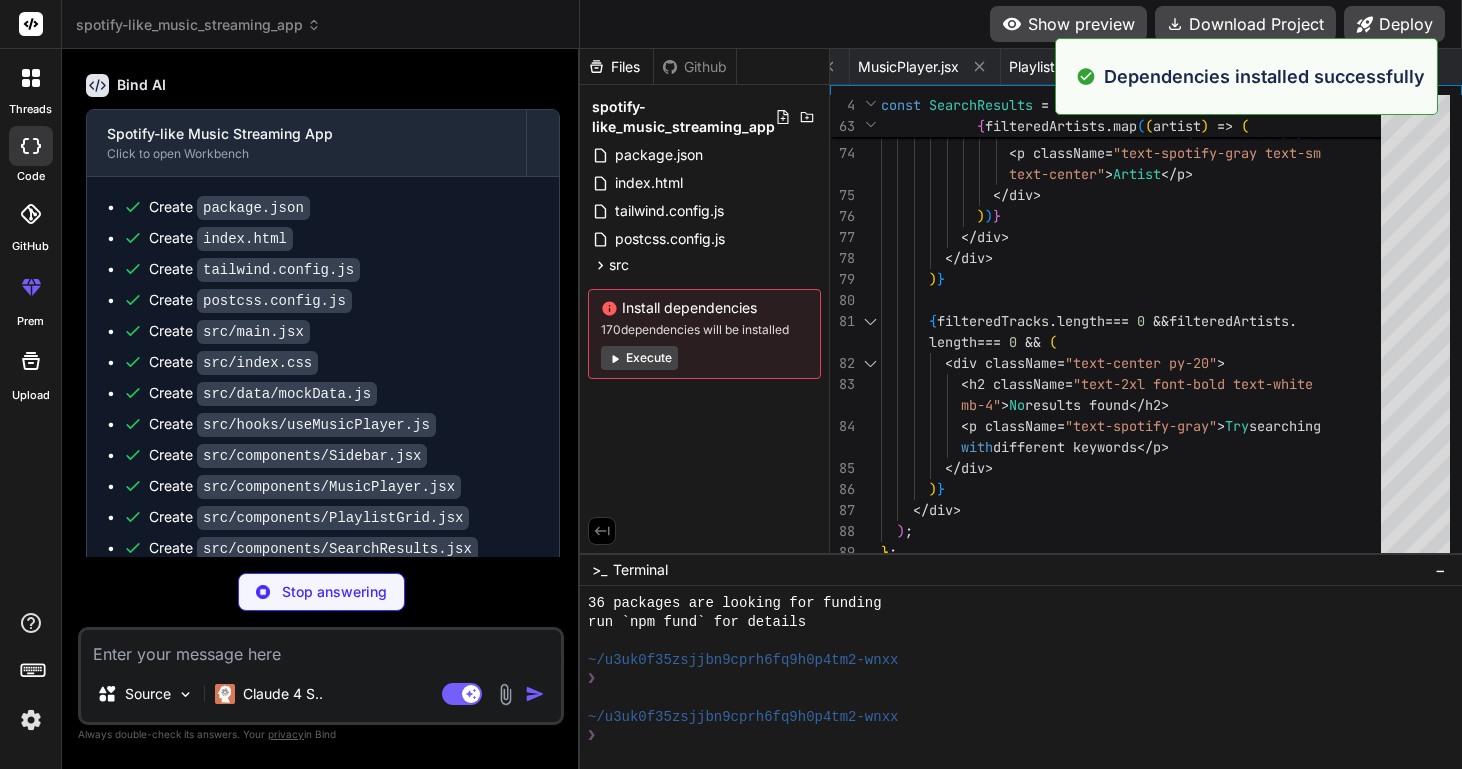 scroll, scrollTop: 494, scrollLeft: 0, axis: vertical 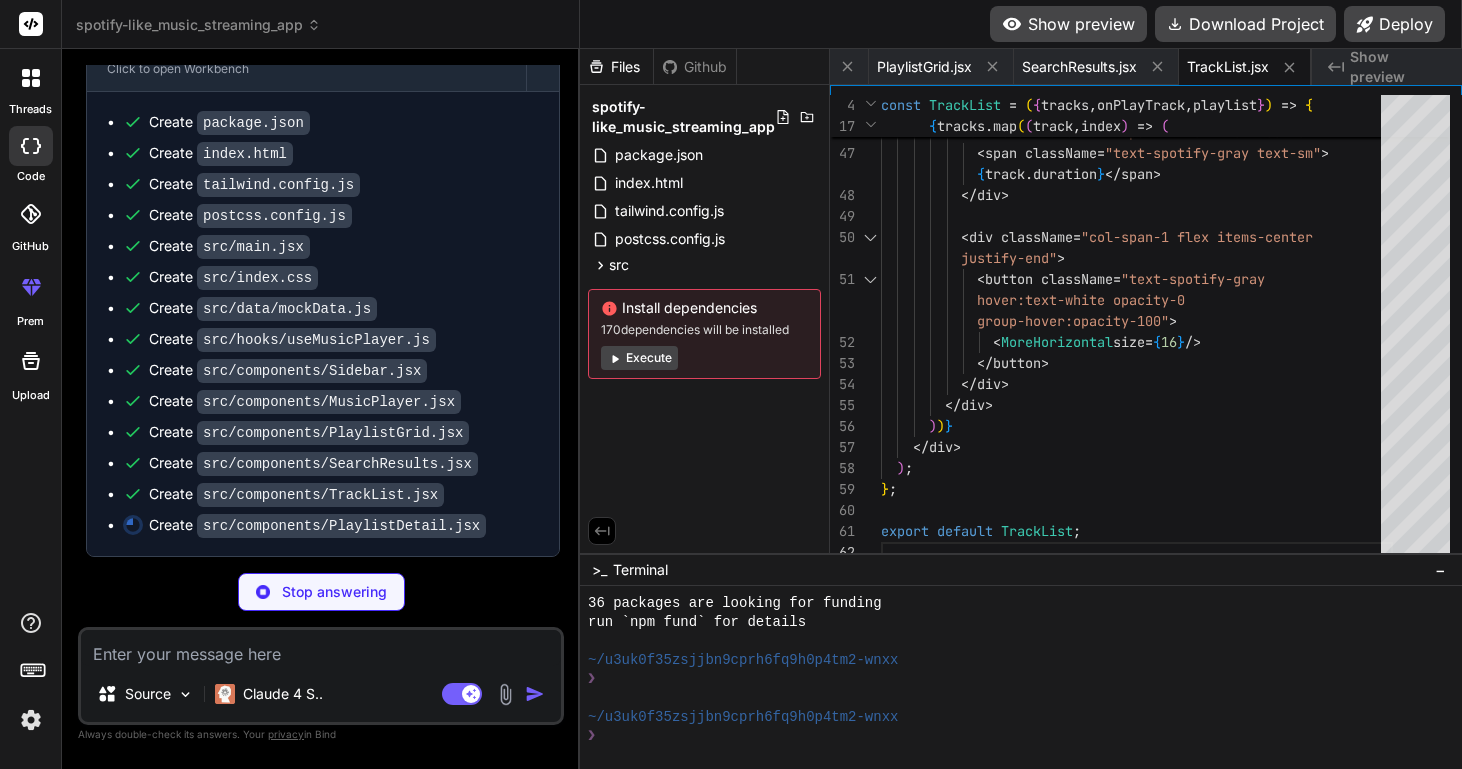 type on "x" 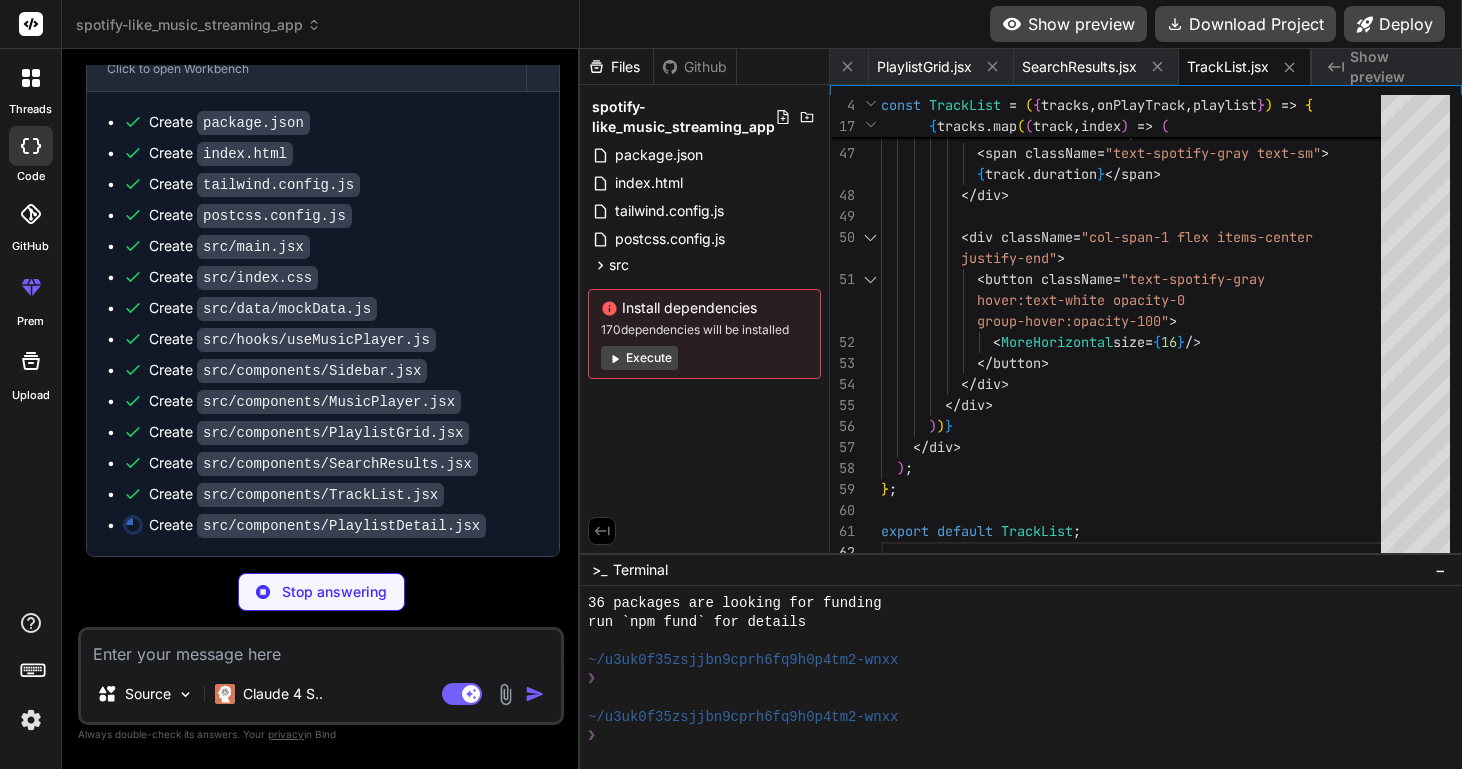 type on "</div>
);
};
export default PlaylistDetail;" 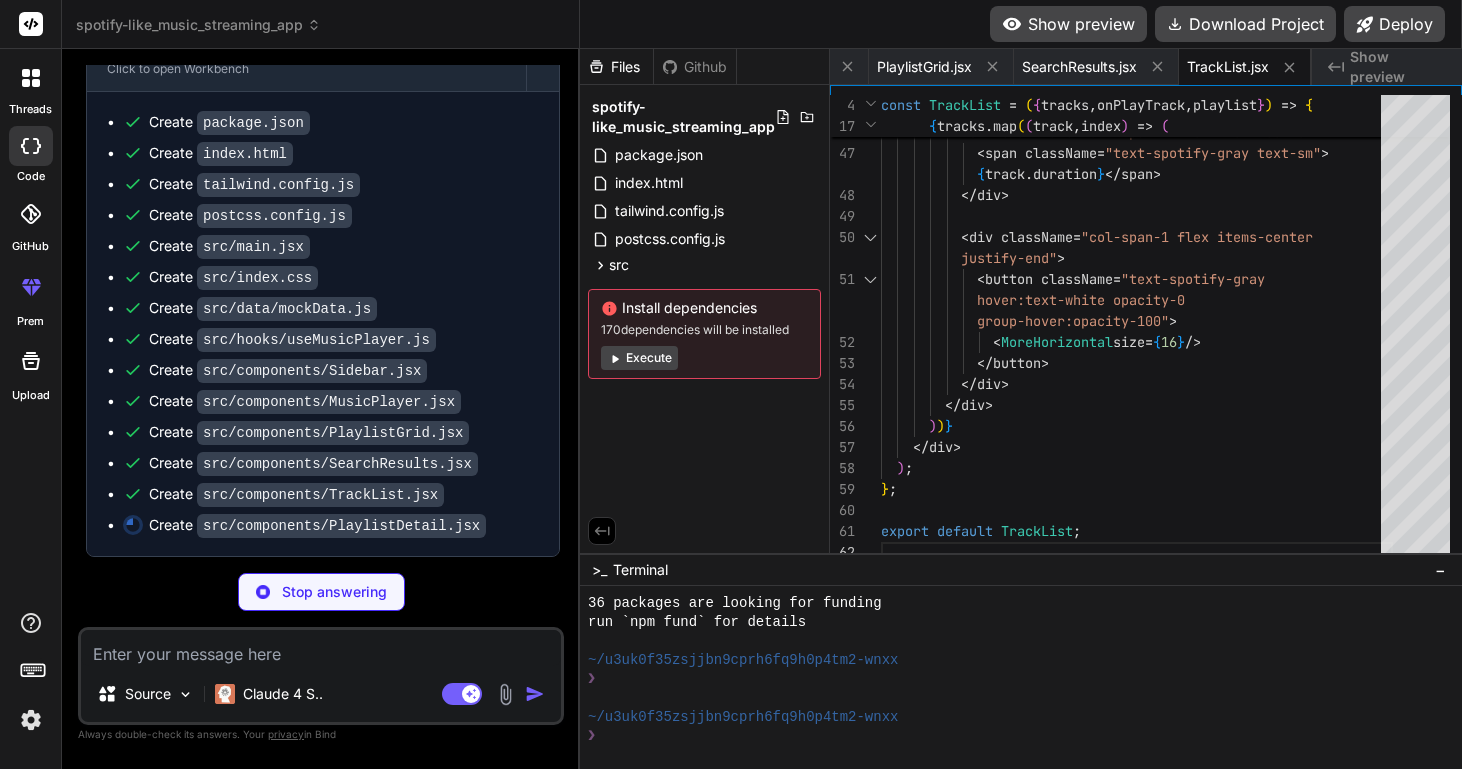 scroll, scrollTop: 0, scrollLeft: 1519, axis: horizontal 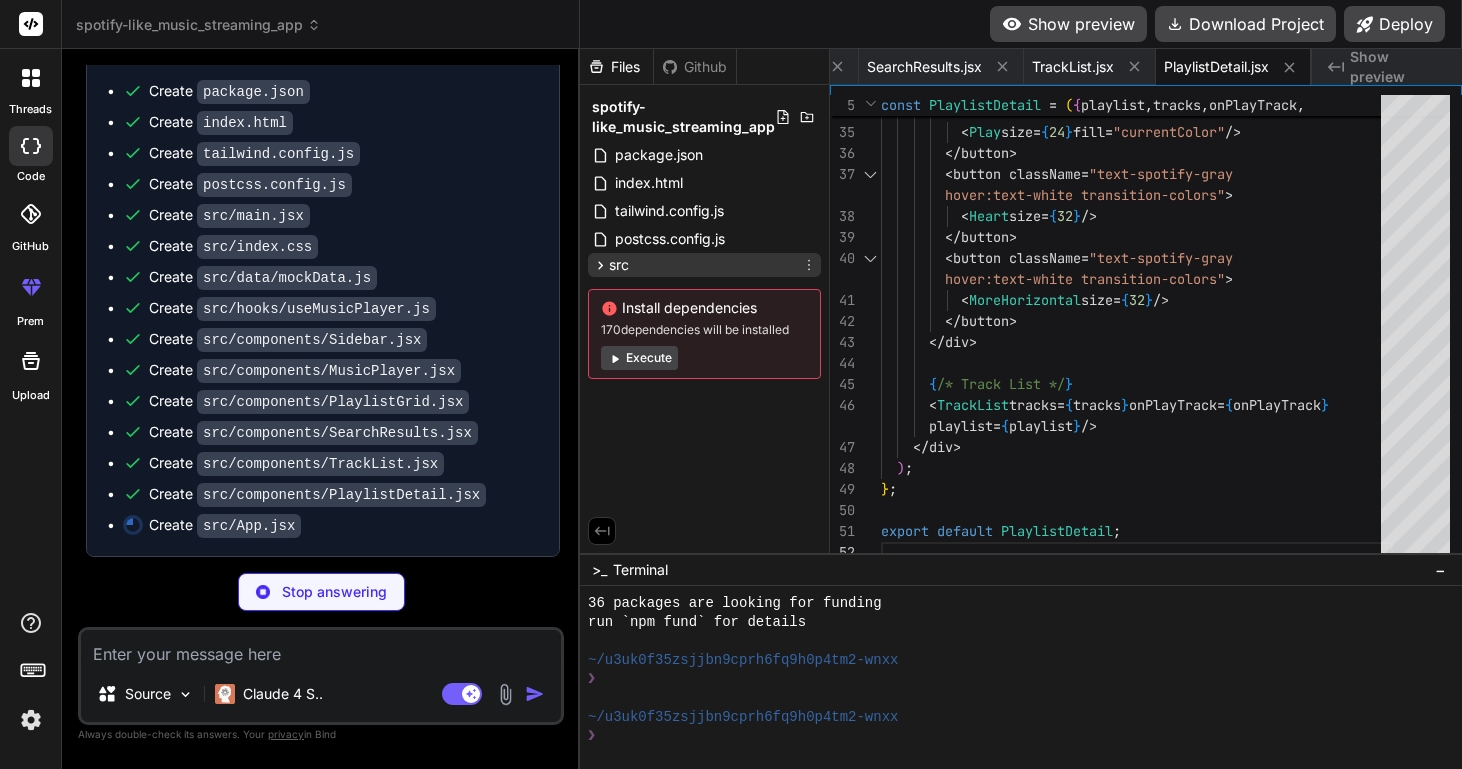 click on "src" at bounding box center (704, 265) 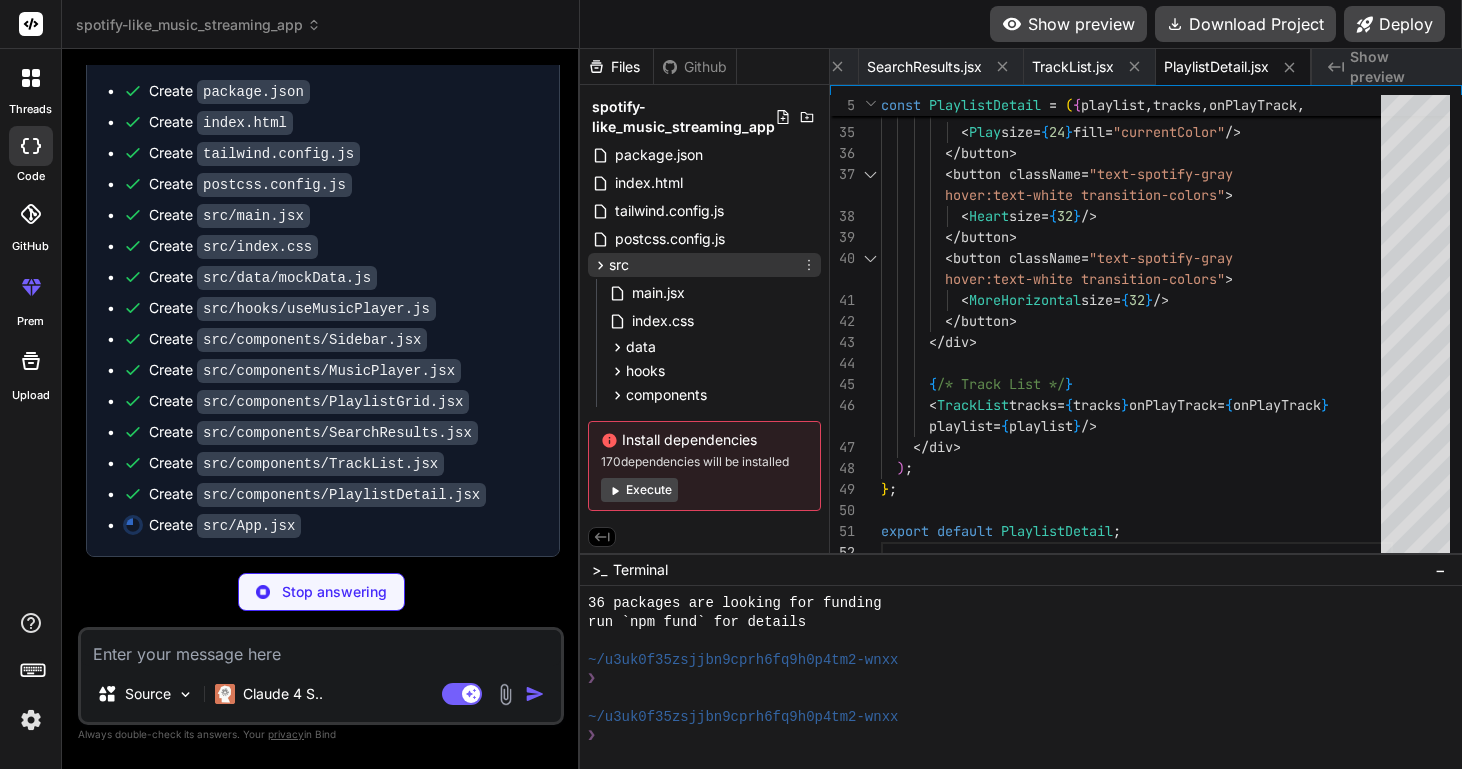 click on "src" at bounding box center [704, 265] 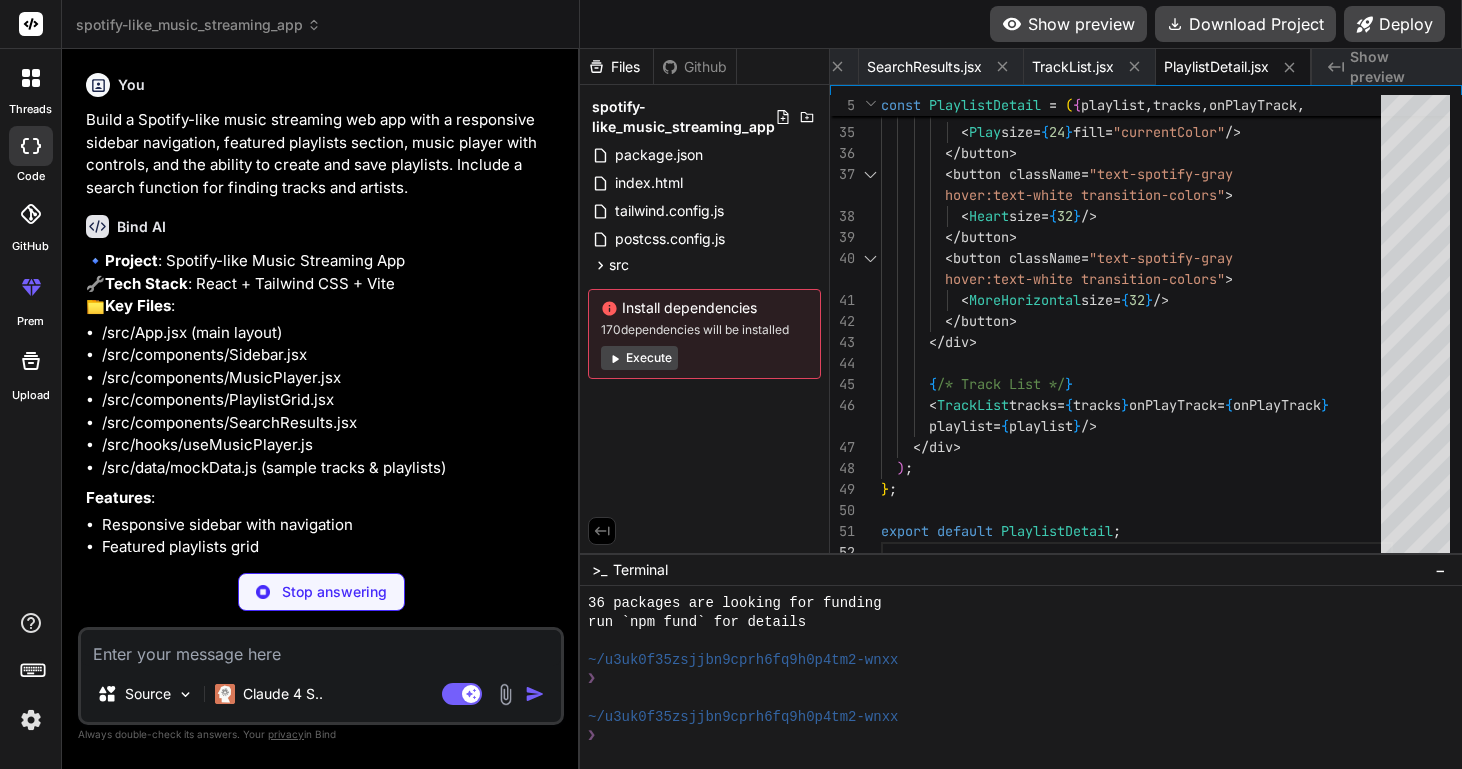 scroll, scrollTop: 845, scrollLeft: 0, axis: vertical 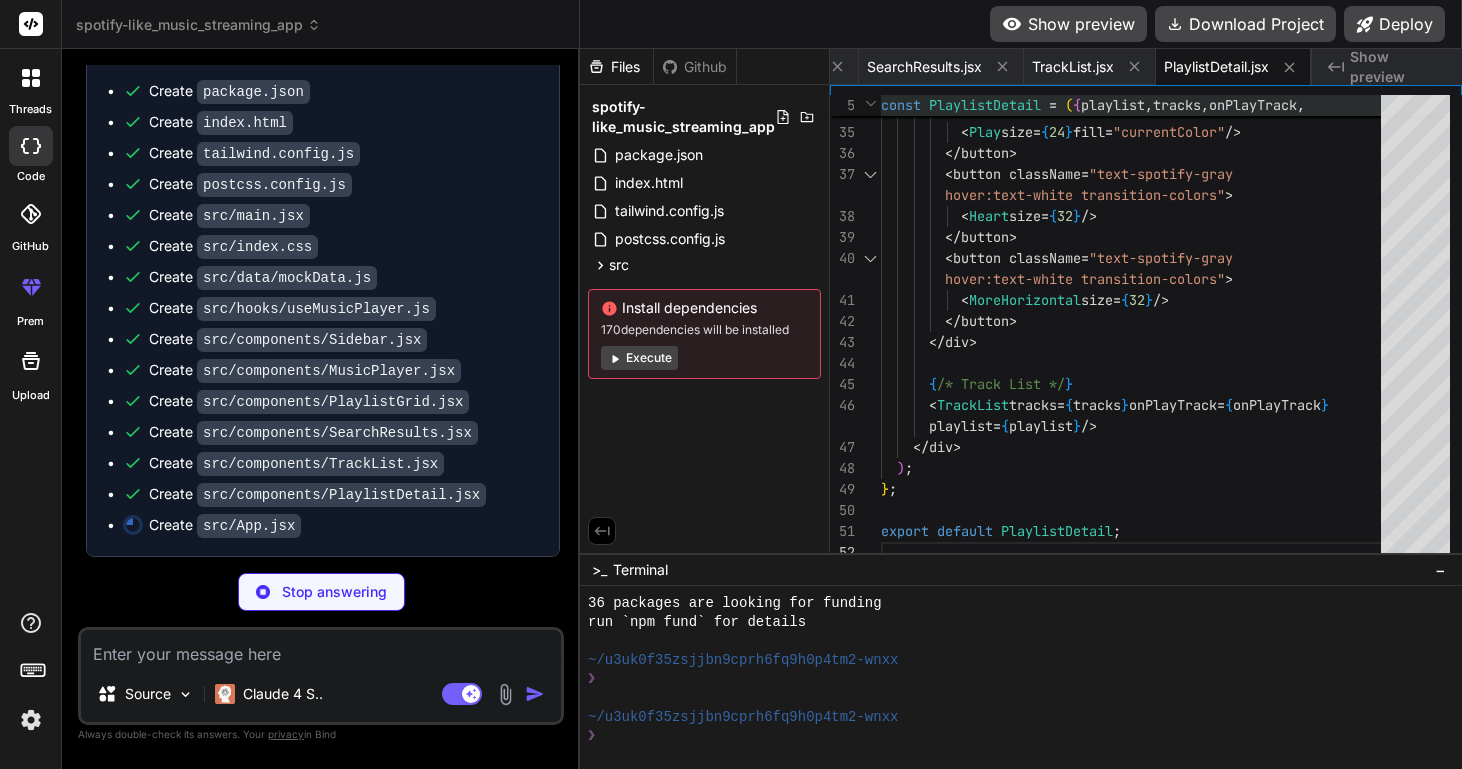 type on "x" 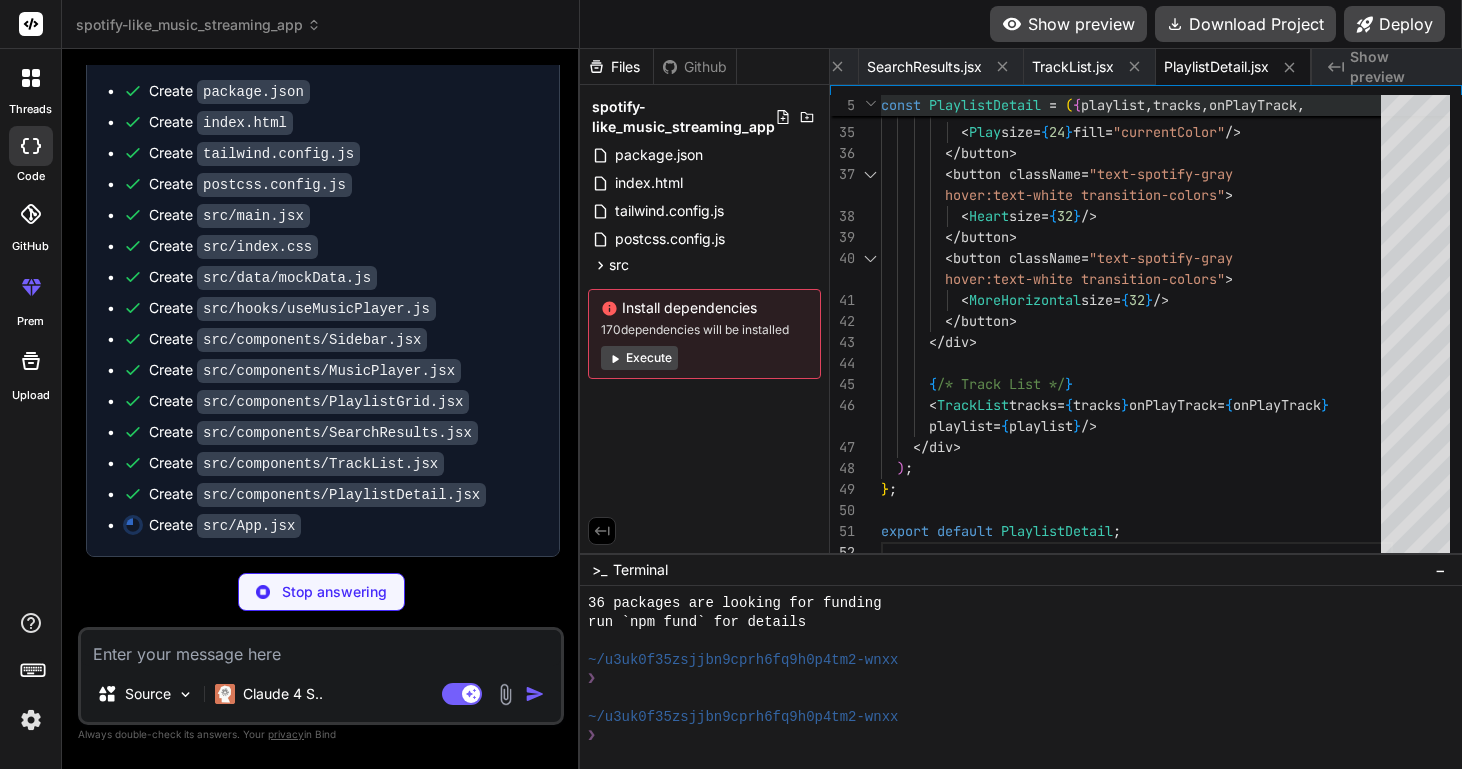 type on "onVolumeChange={setVolume}
/>
</div>
);
}
export default App;" 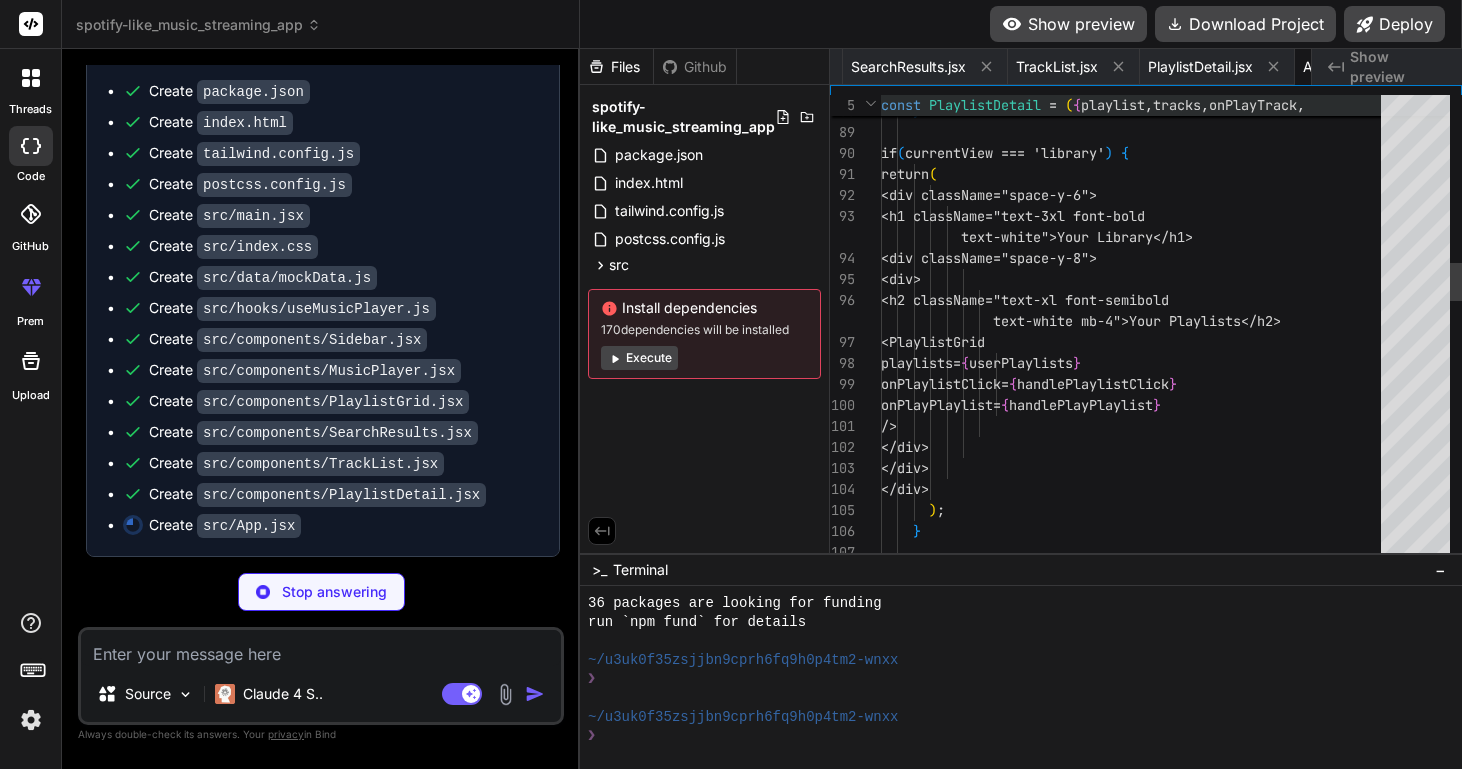 scroll, scrollTop: 0, scrollLeft: 1639, axis: horizontal 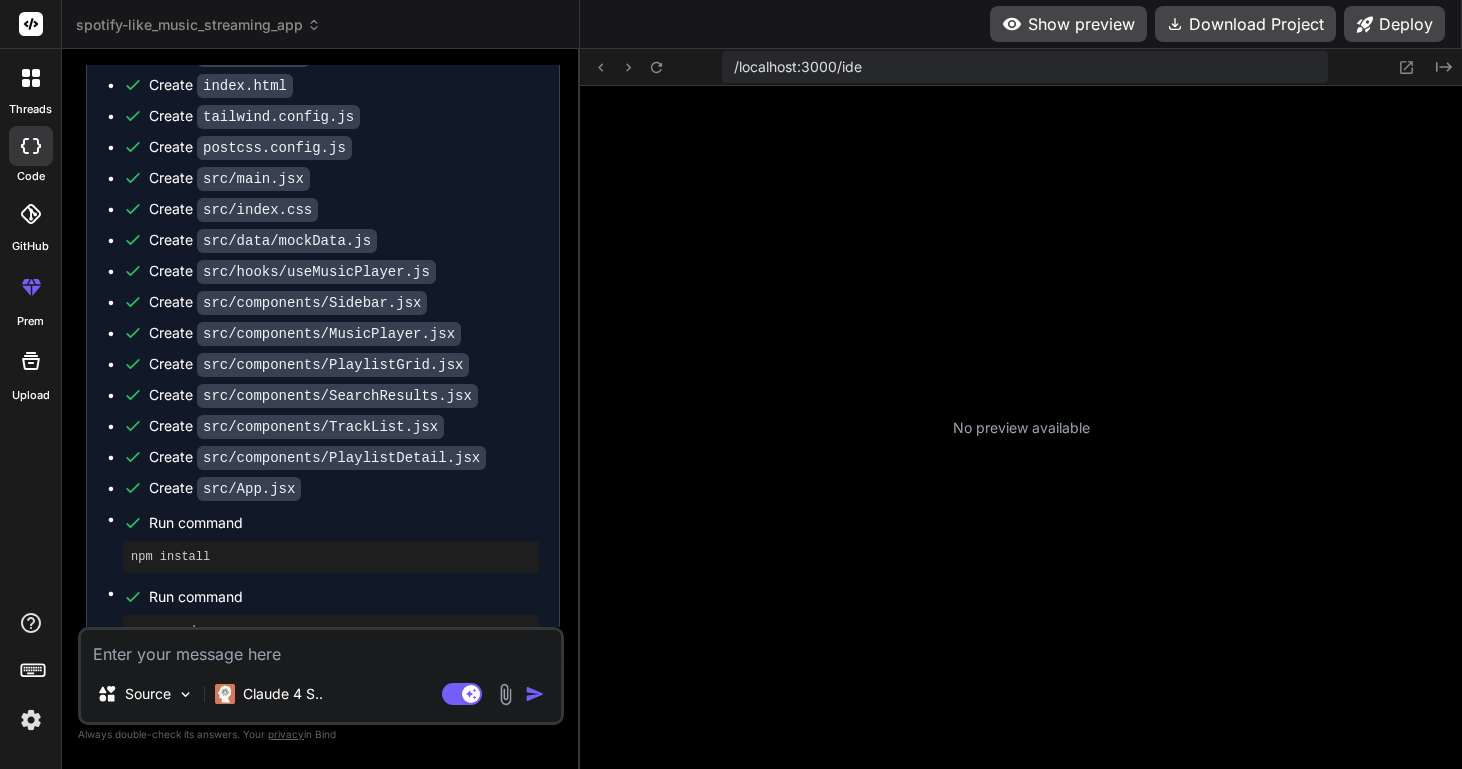 type on "x" 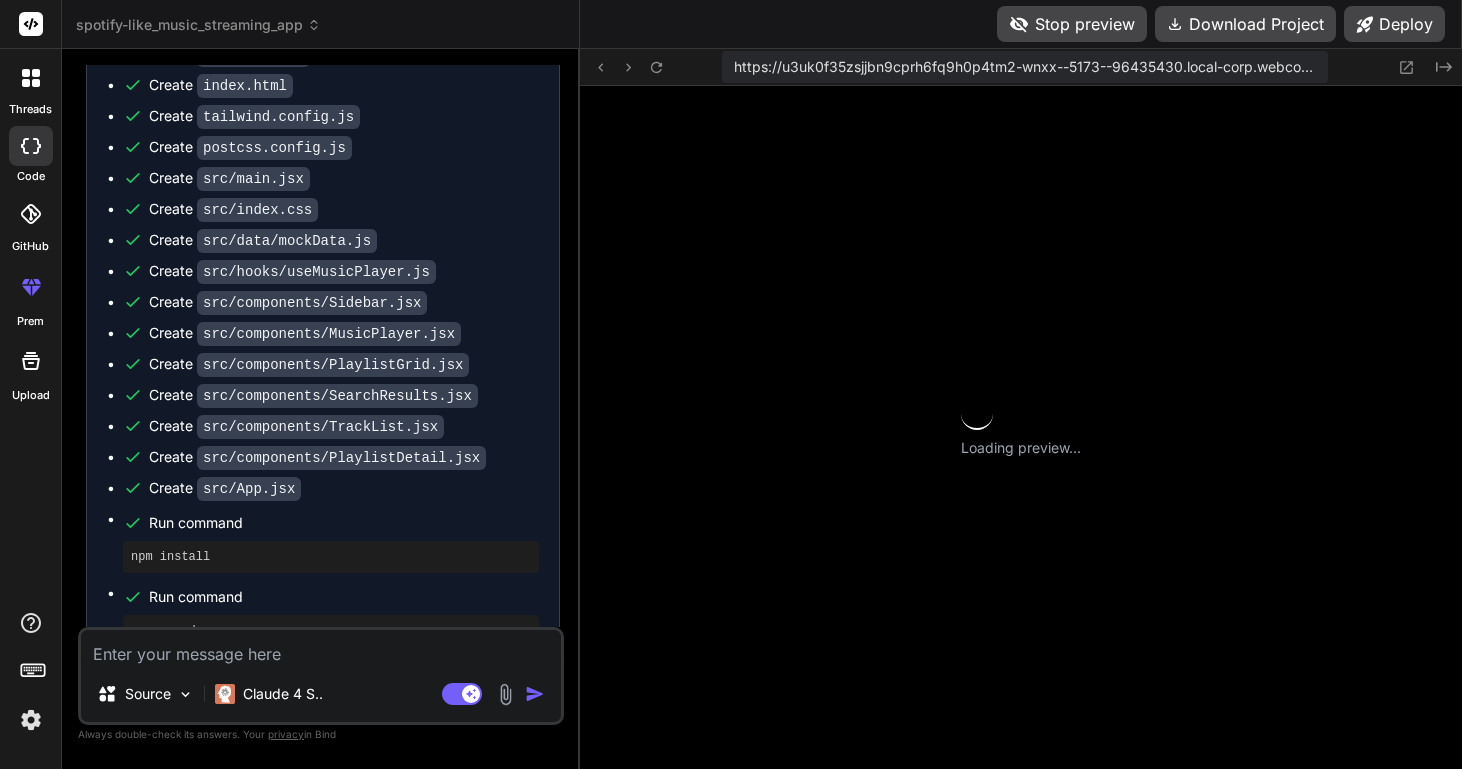 scroll, scrollTop: 1140, scrollLeft: 0, axis: vertical 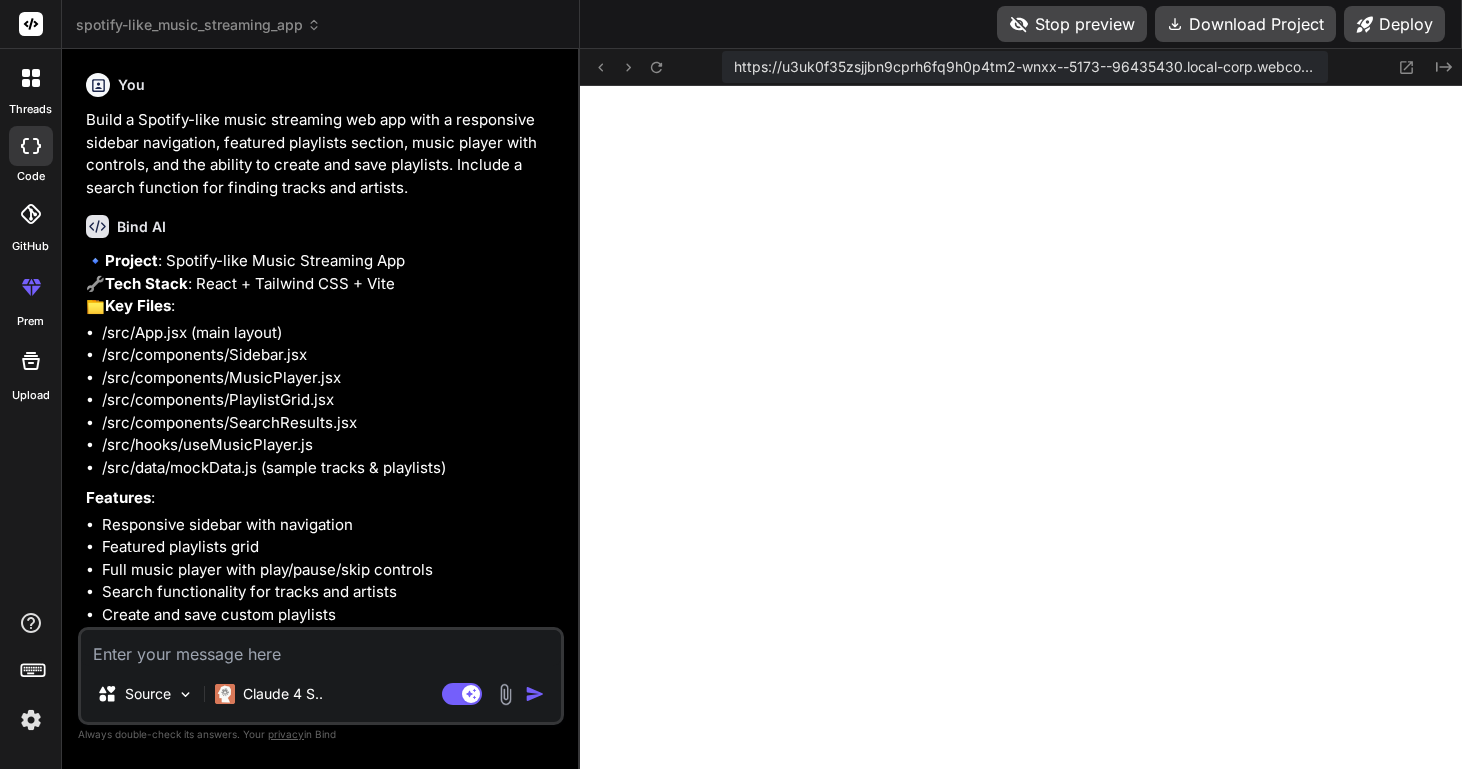 click at bounding box center [31, 287] 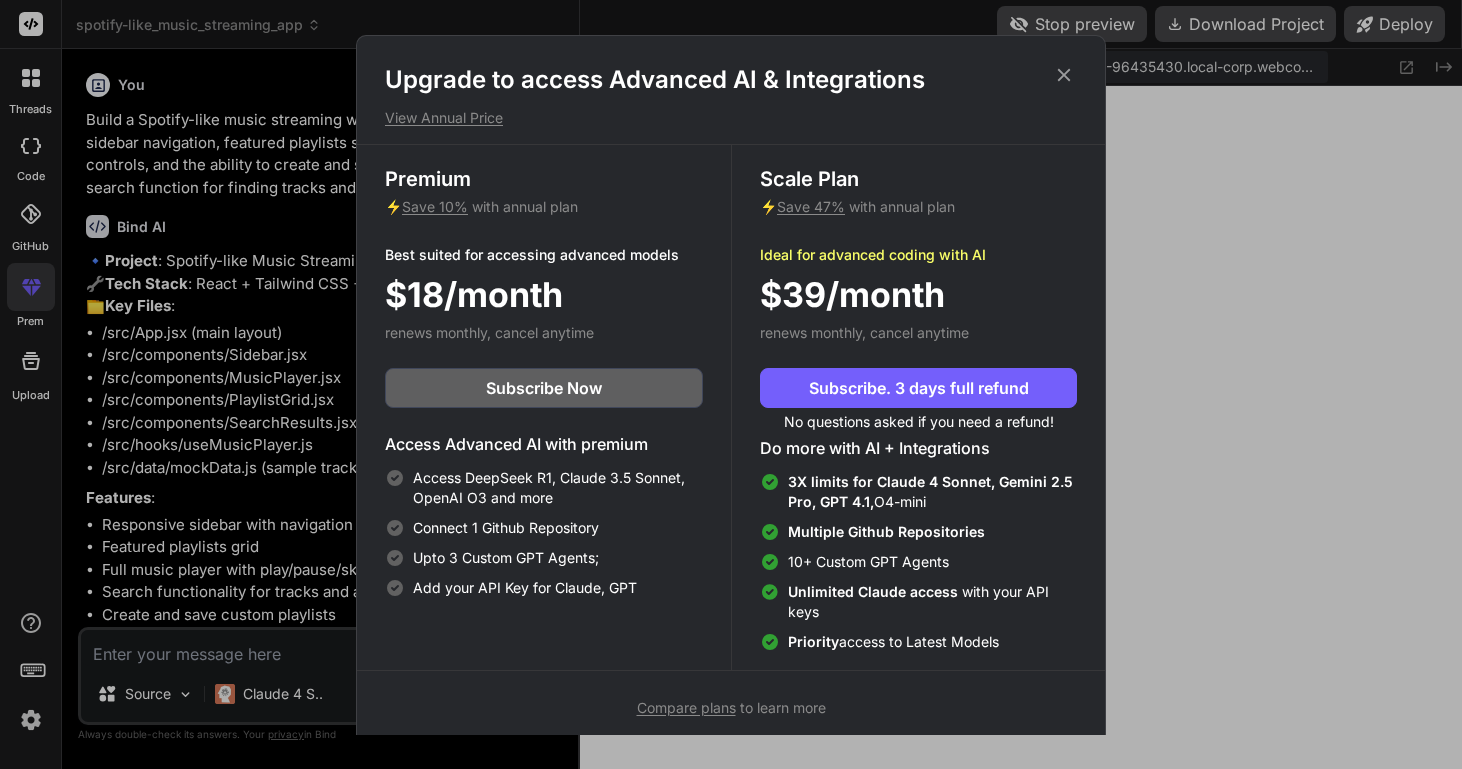 click on "Compare plans" at bounding box center [686, 707] 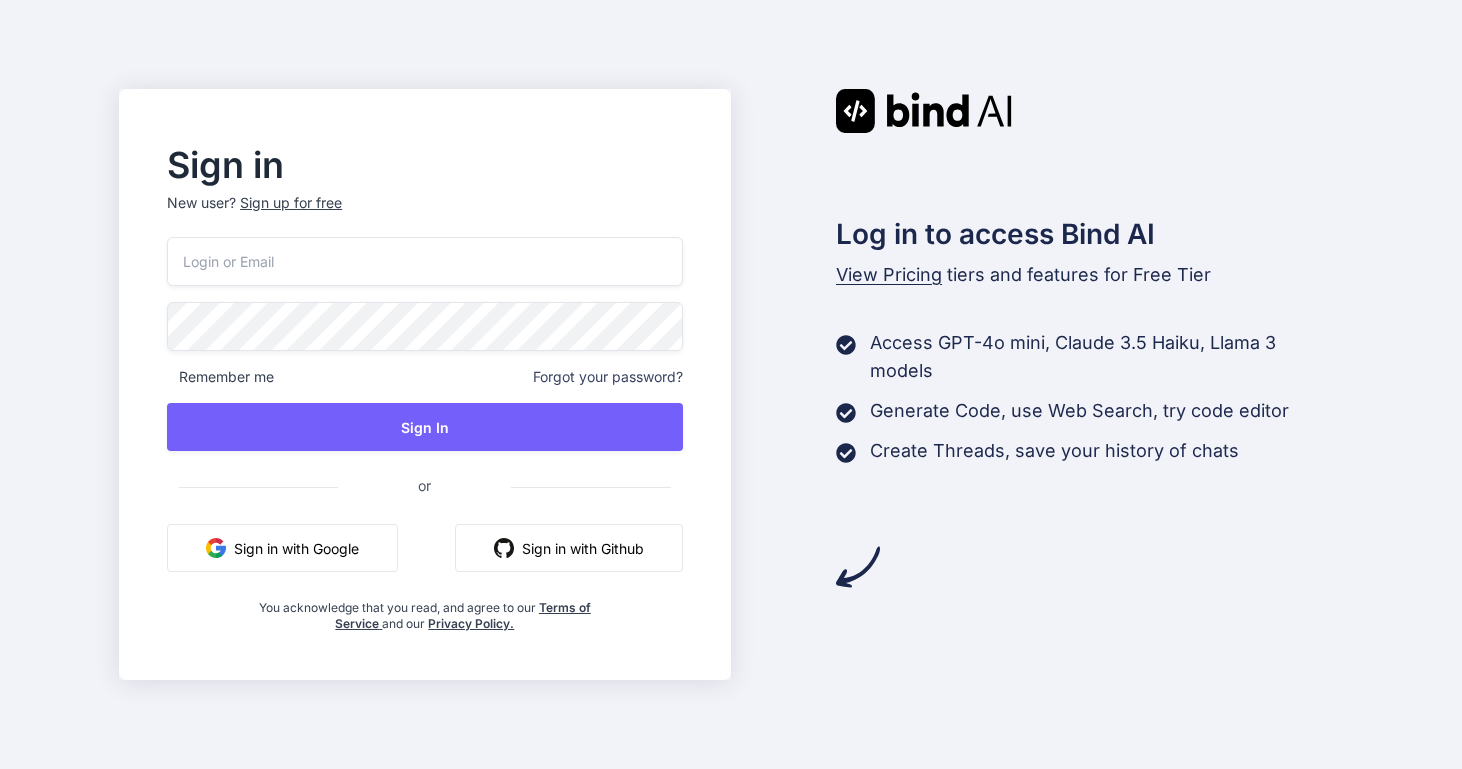 scroll, scrollTop: 0, scrollLeft: 0, axis: both 